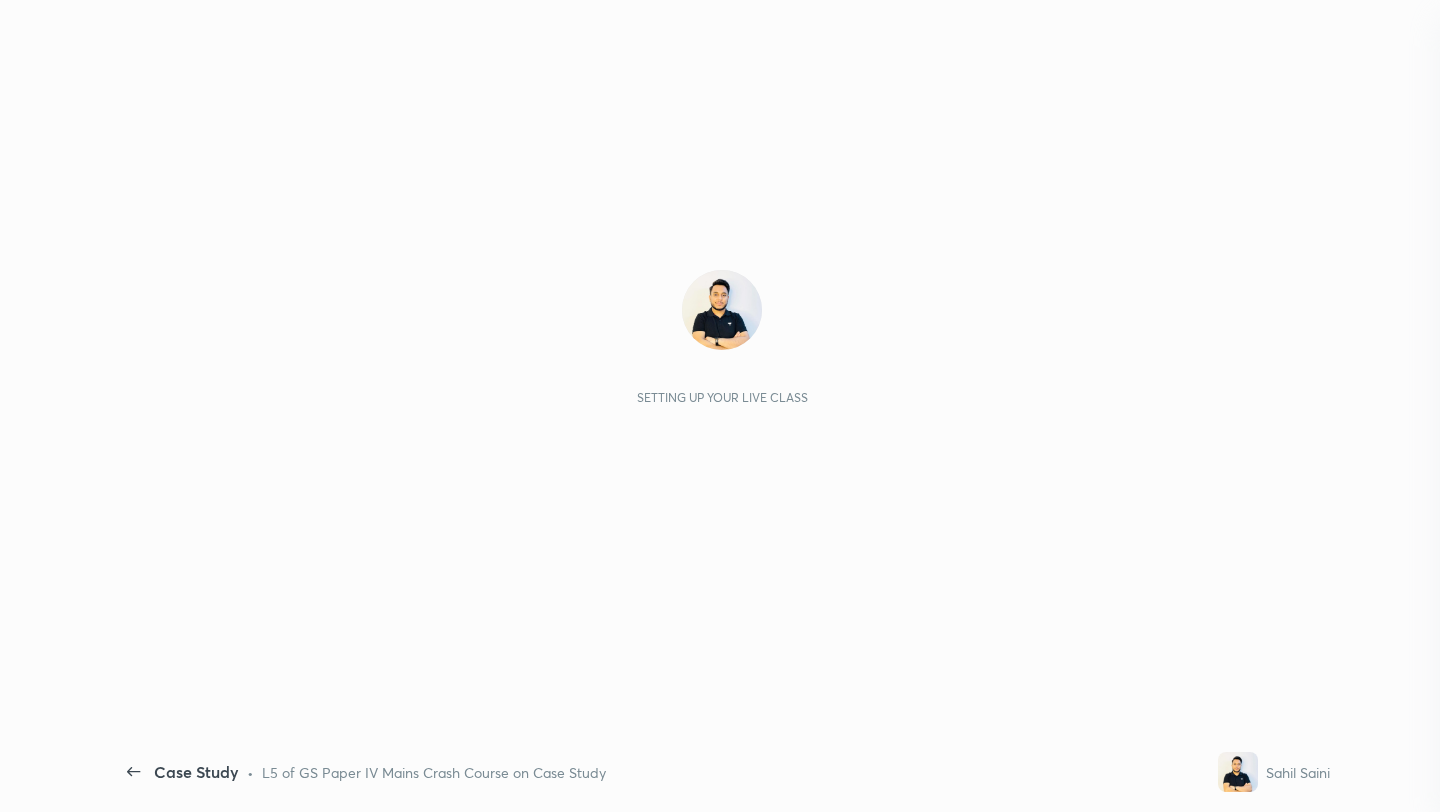 scroll, scrollTop: 0, scrollLeft: 0, axis: both 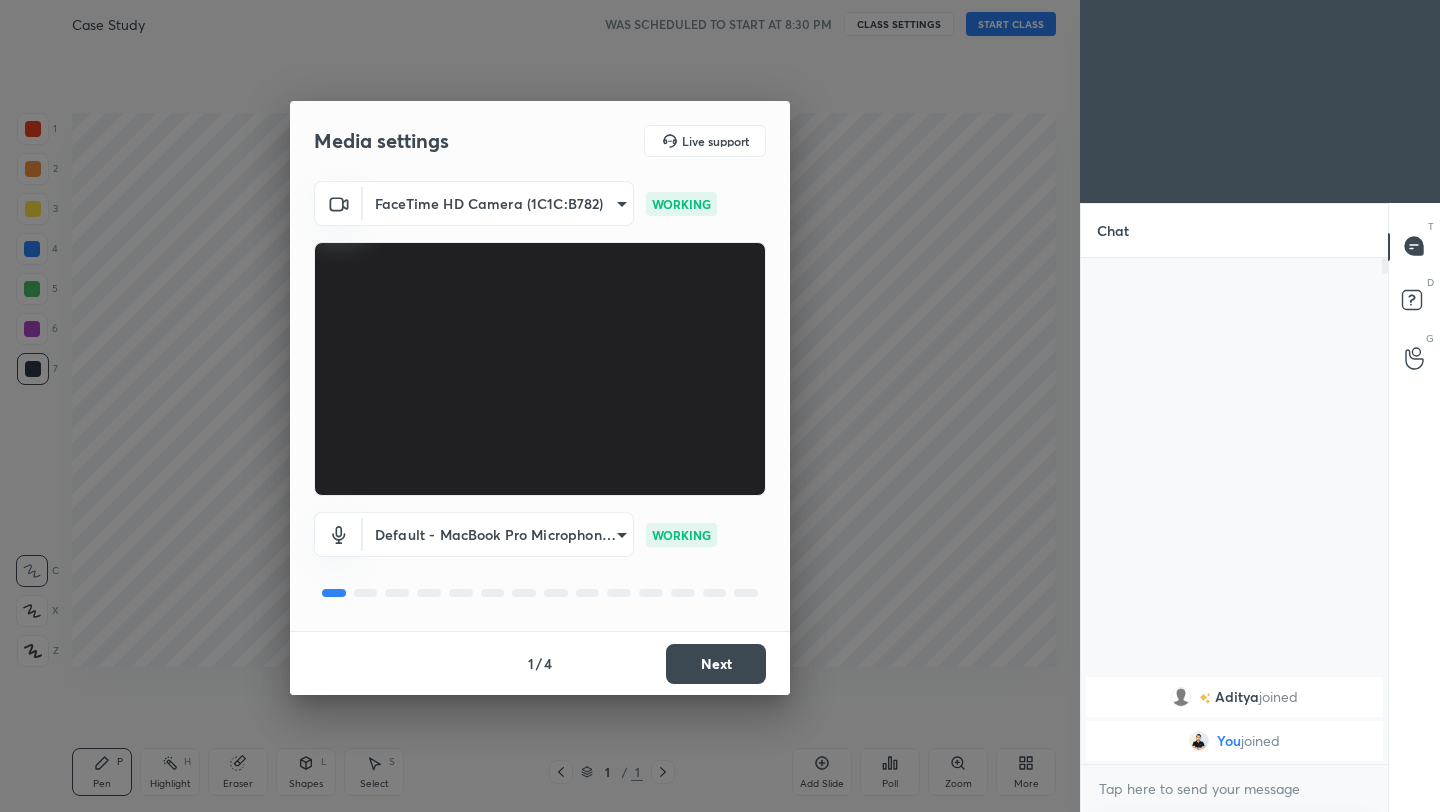click on "Next" at bounding box center [716, 664] 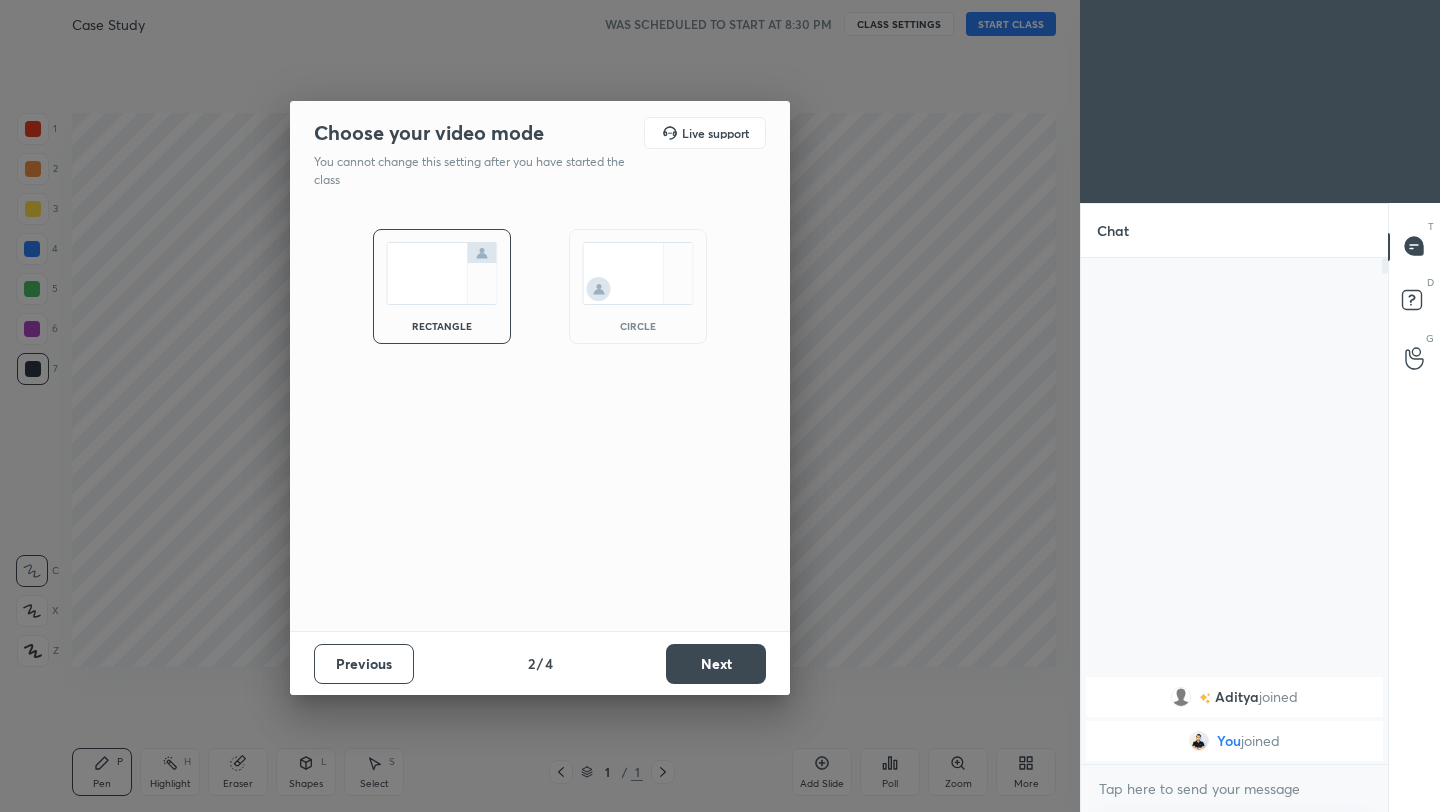 click on "Next" at bounding box center (716, 664) 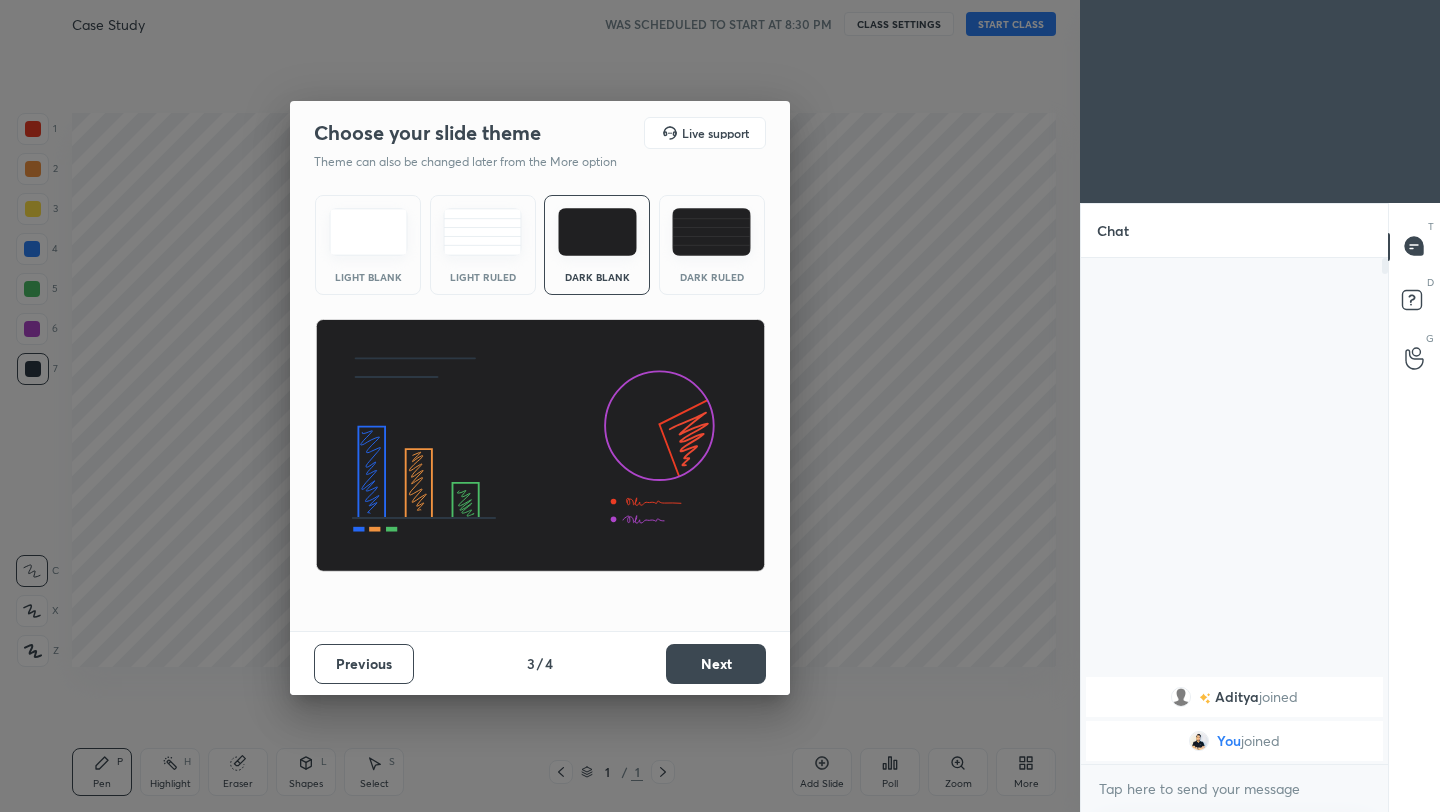 click on "Next" at bounding box center [716, 664] 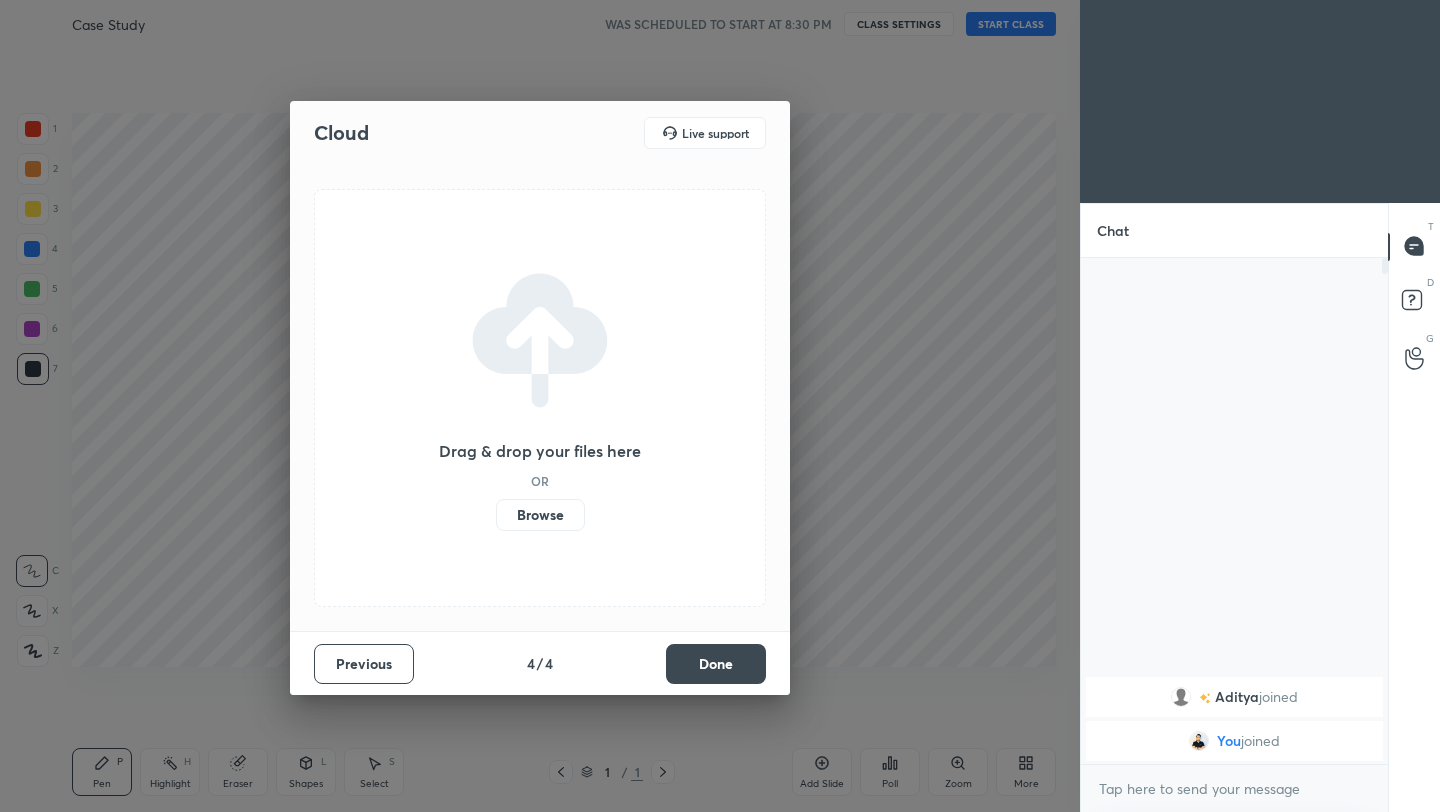 click on "Done" at bounding box center [716, 664] 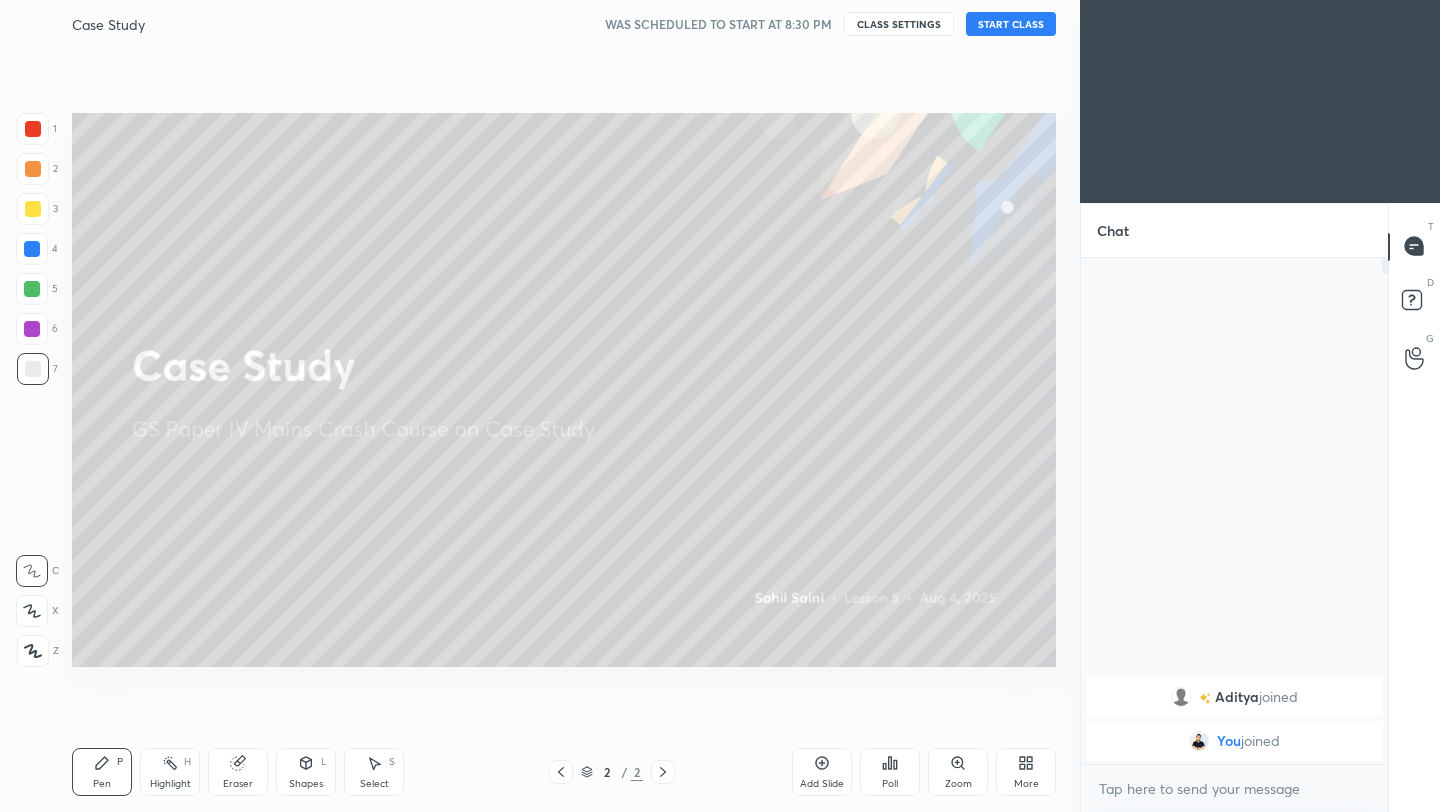 click on "START CLASS" at bounding box center (1011, 24) 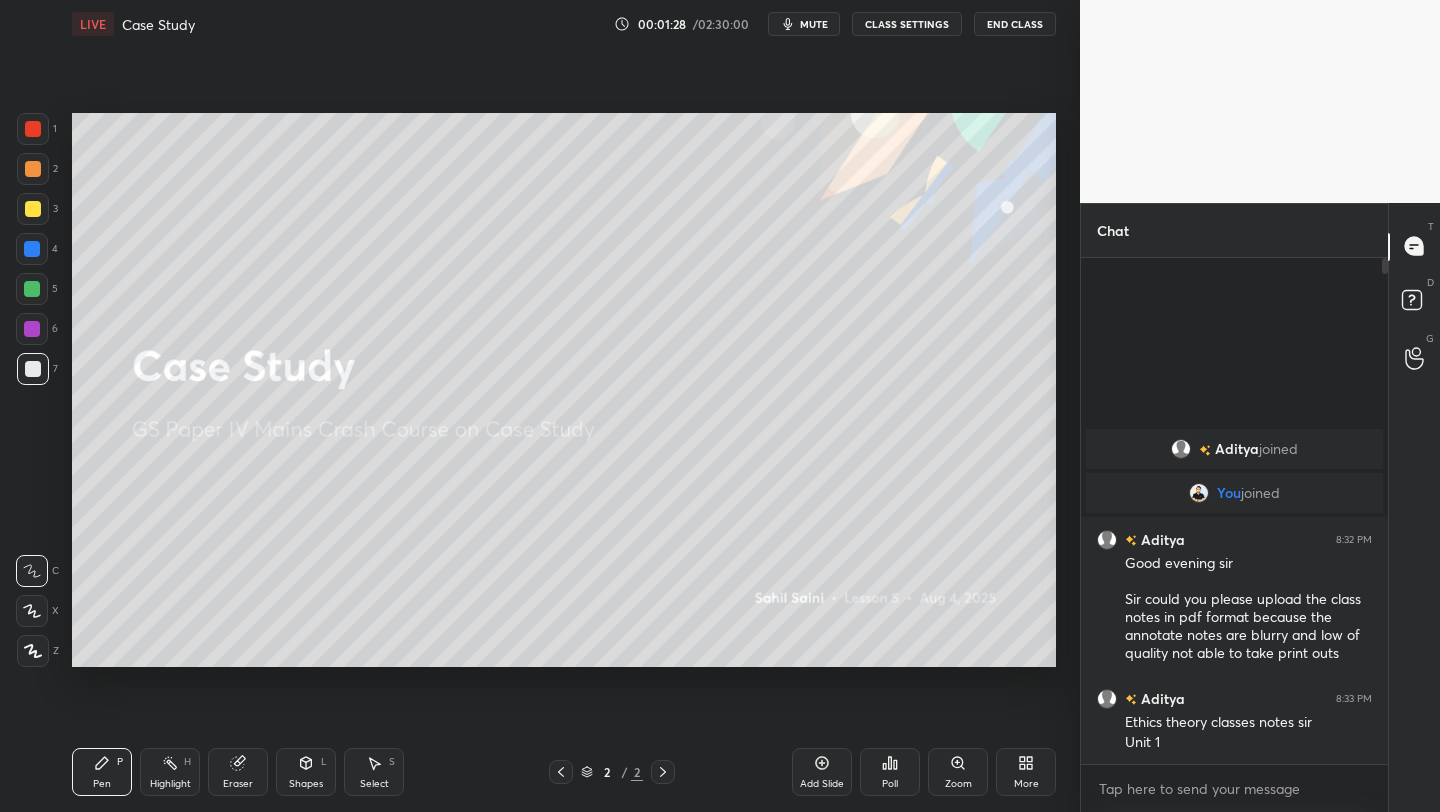 click 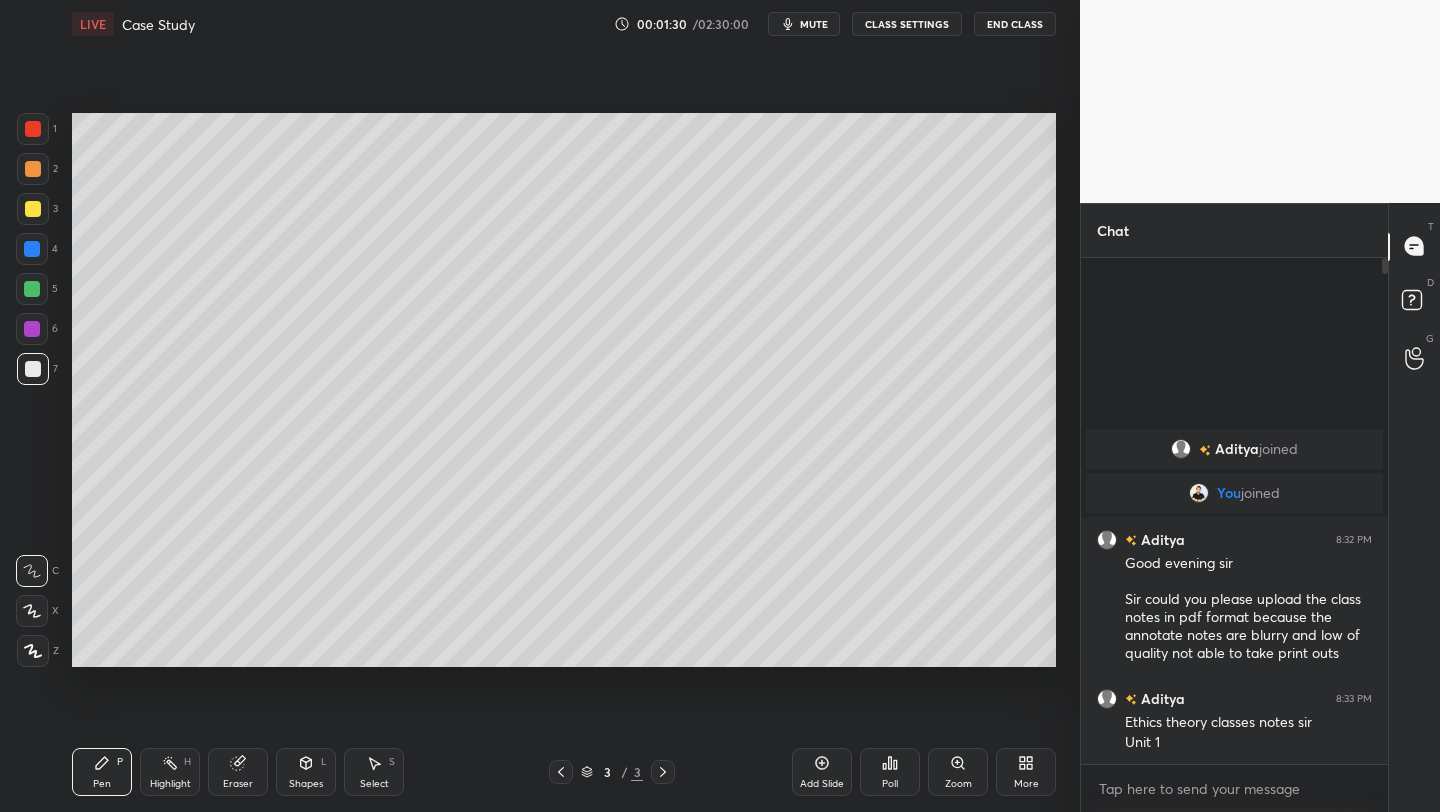 click 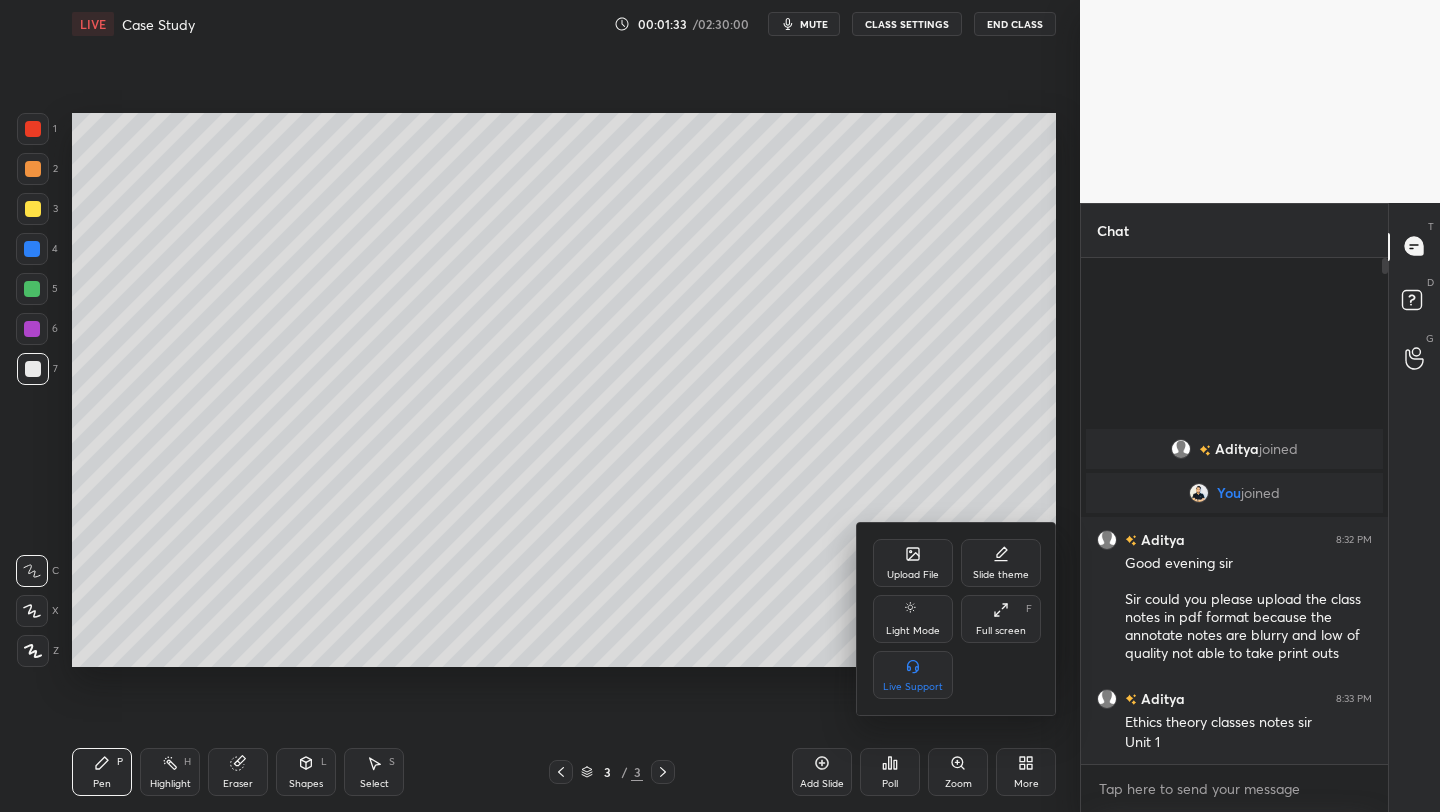 click 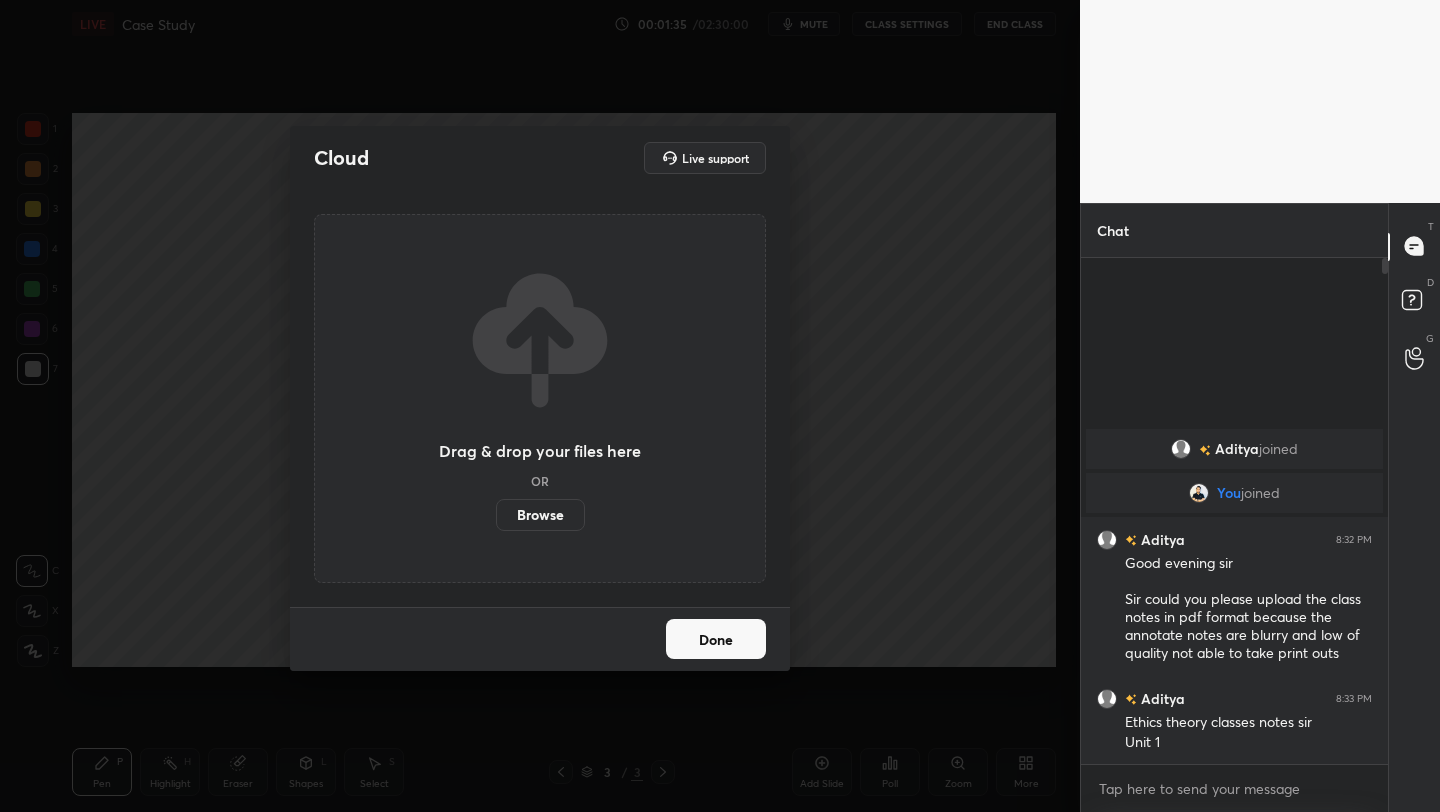 click on "Browse" at bounding box center [540, 515] 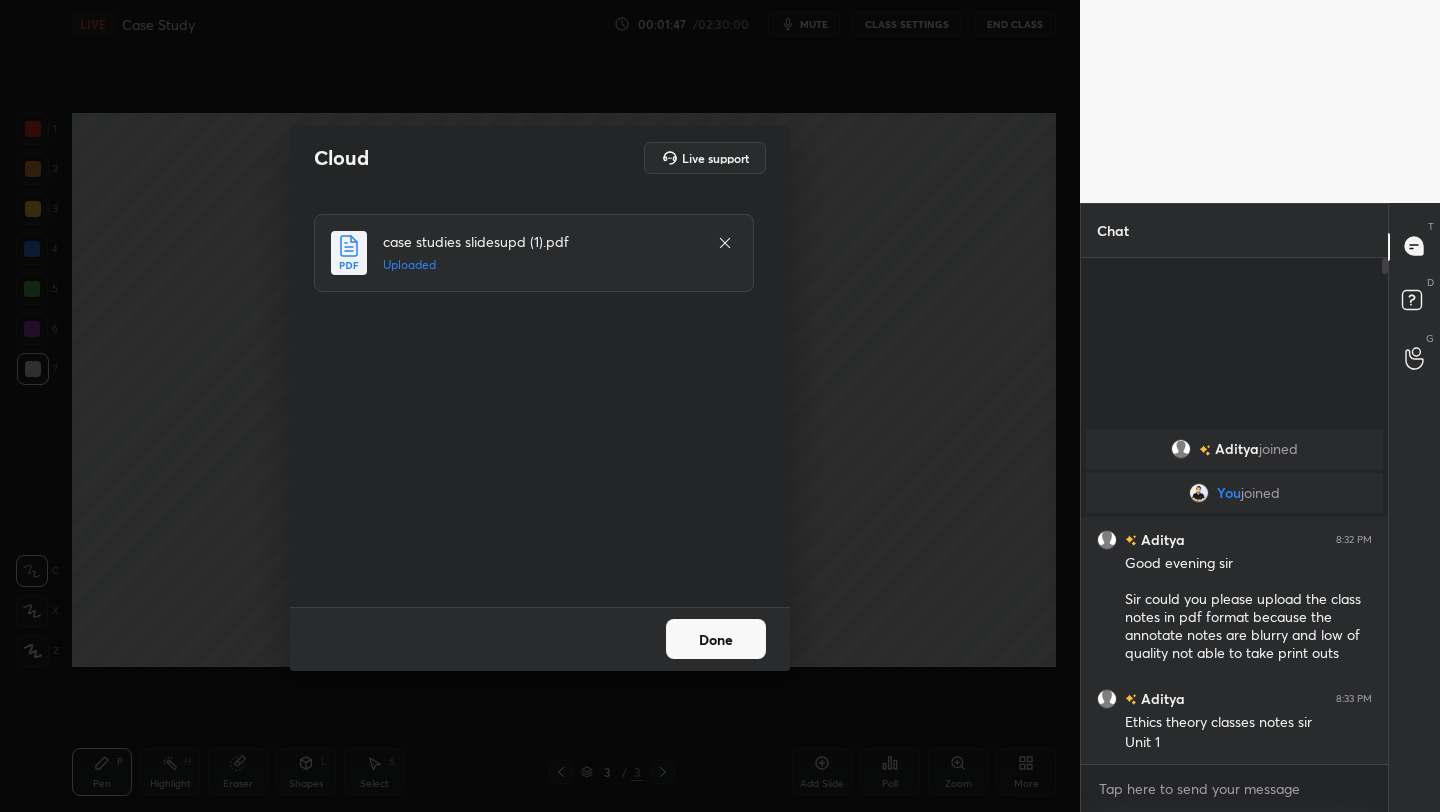 click on "Cloud Live support case studies slidesupd (1).pdf Uploaded Done" at bounding box center (540, 406) 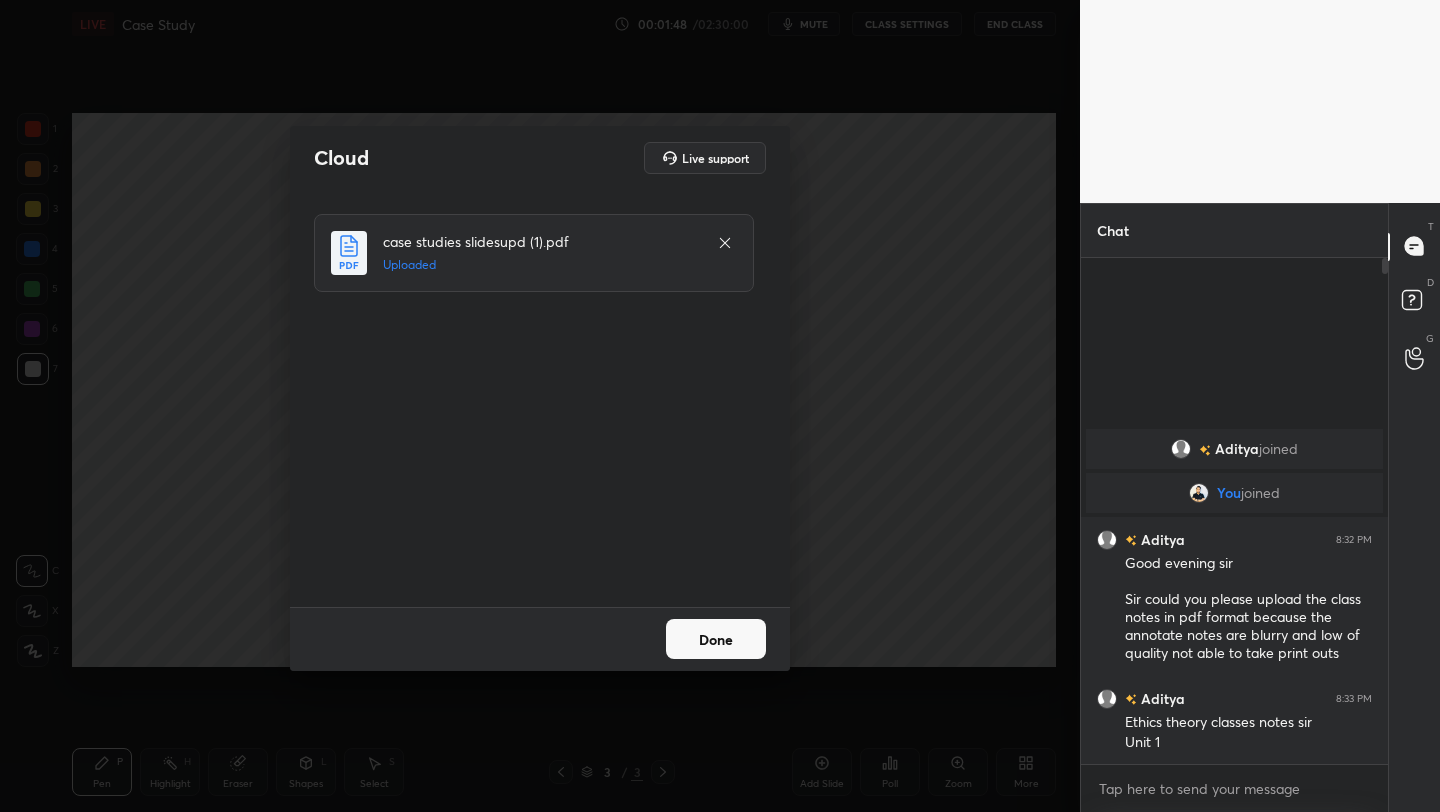 click on "Done" at bounding box center [716, 639] 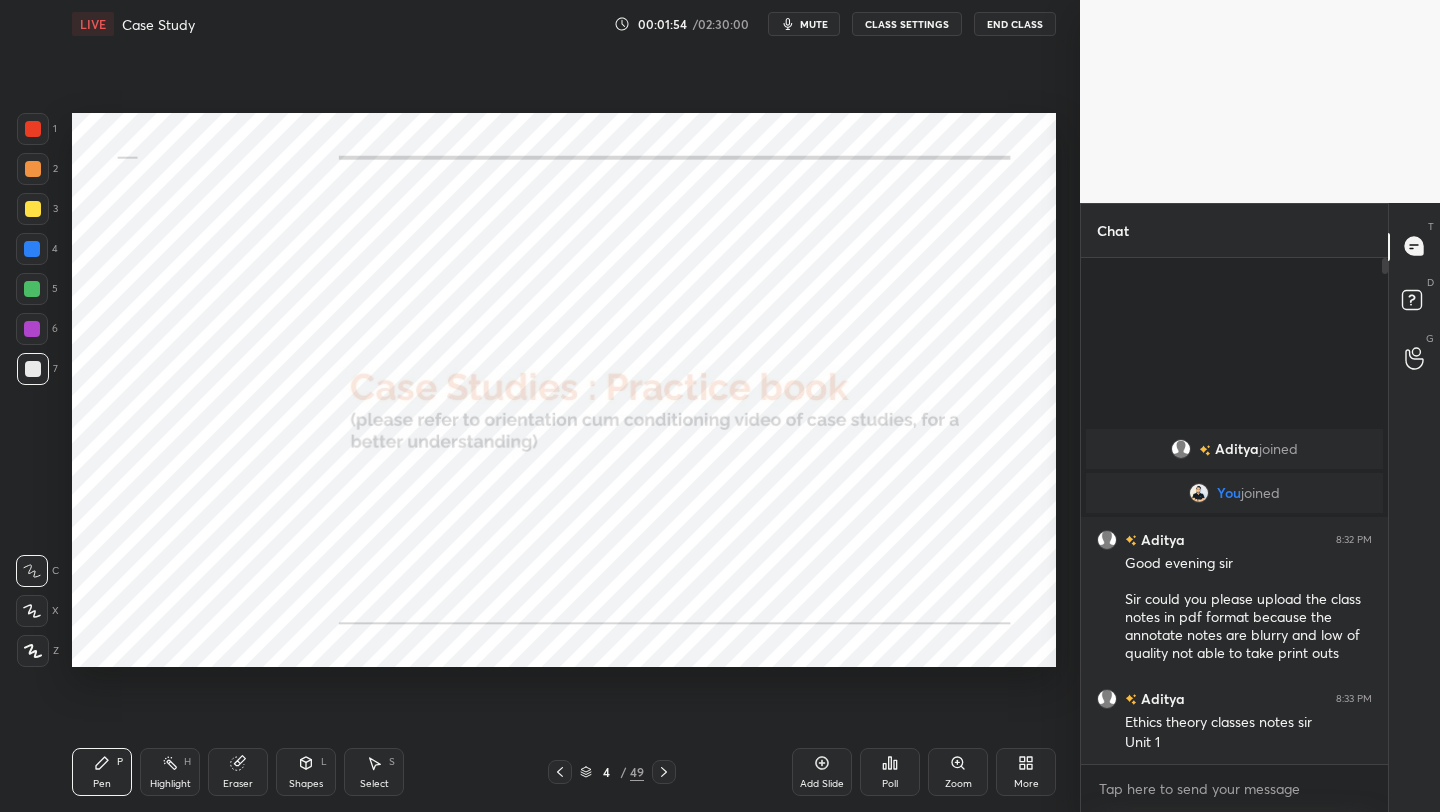 click 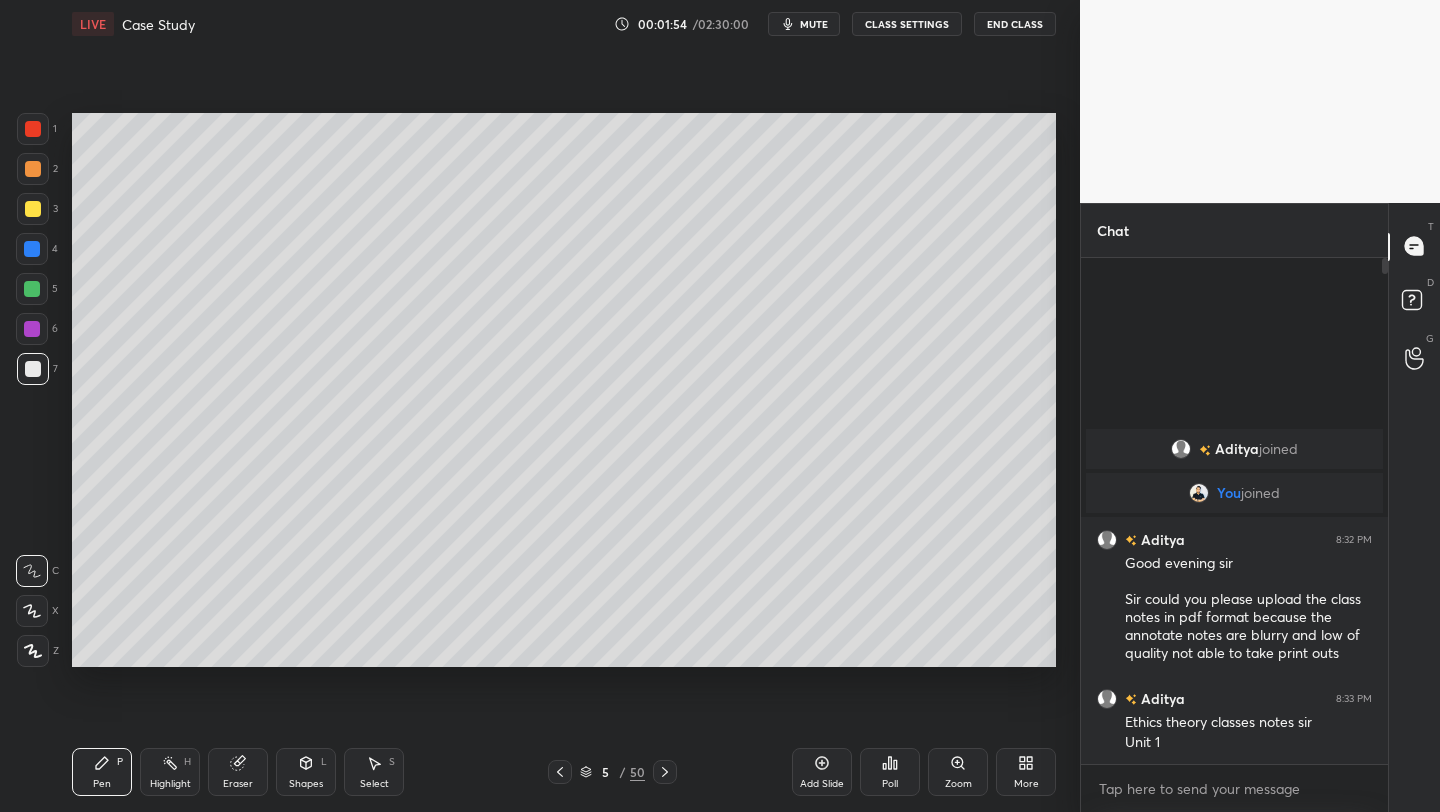 click 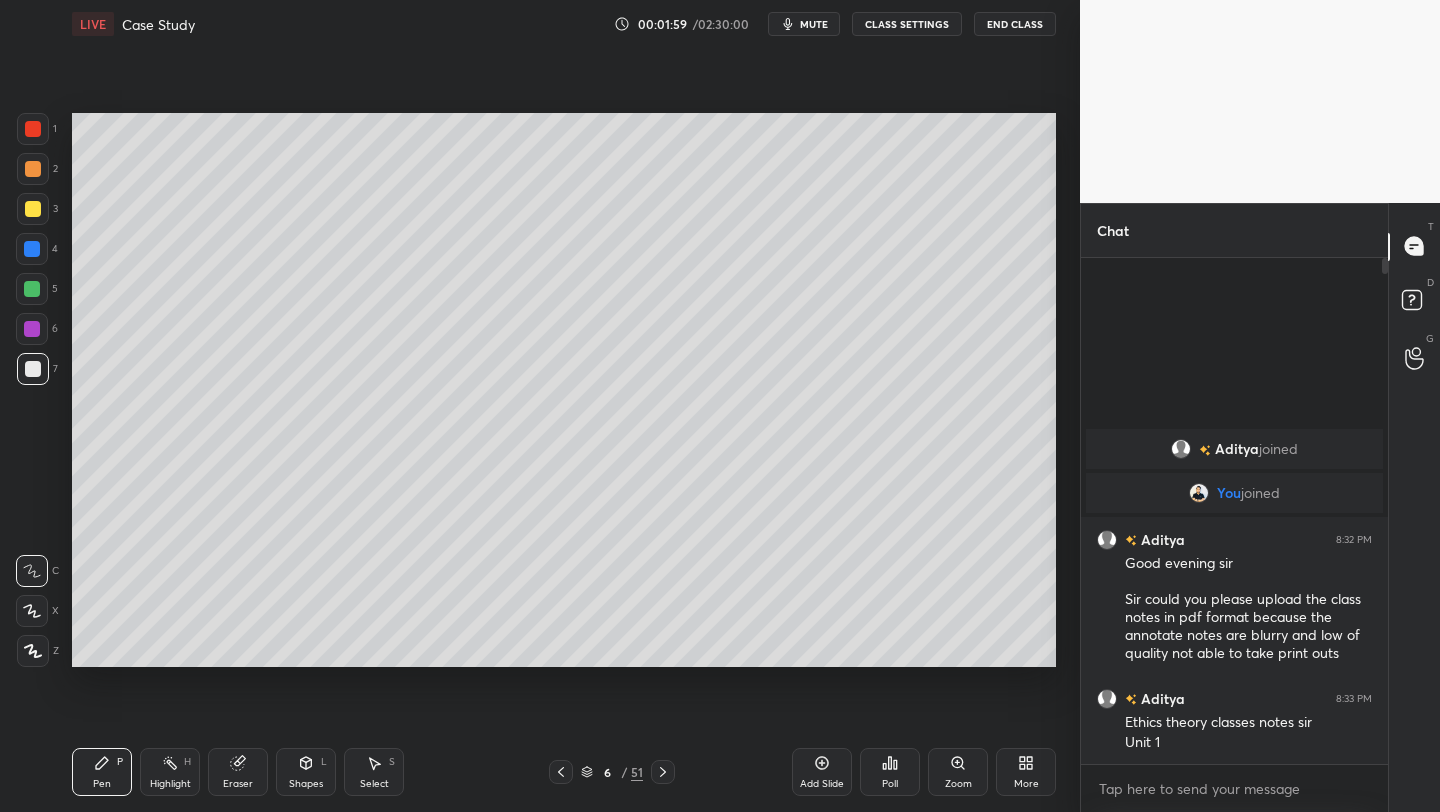 drag, startPoint x: 38, startPoint y: 206, endPoint x: 26, endPoint y: 203, distance: 12.369317 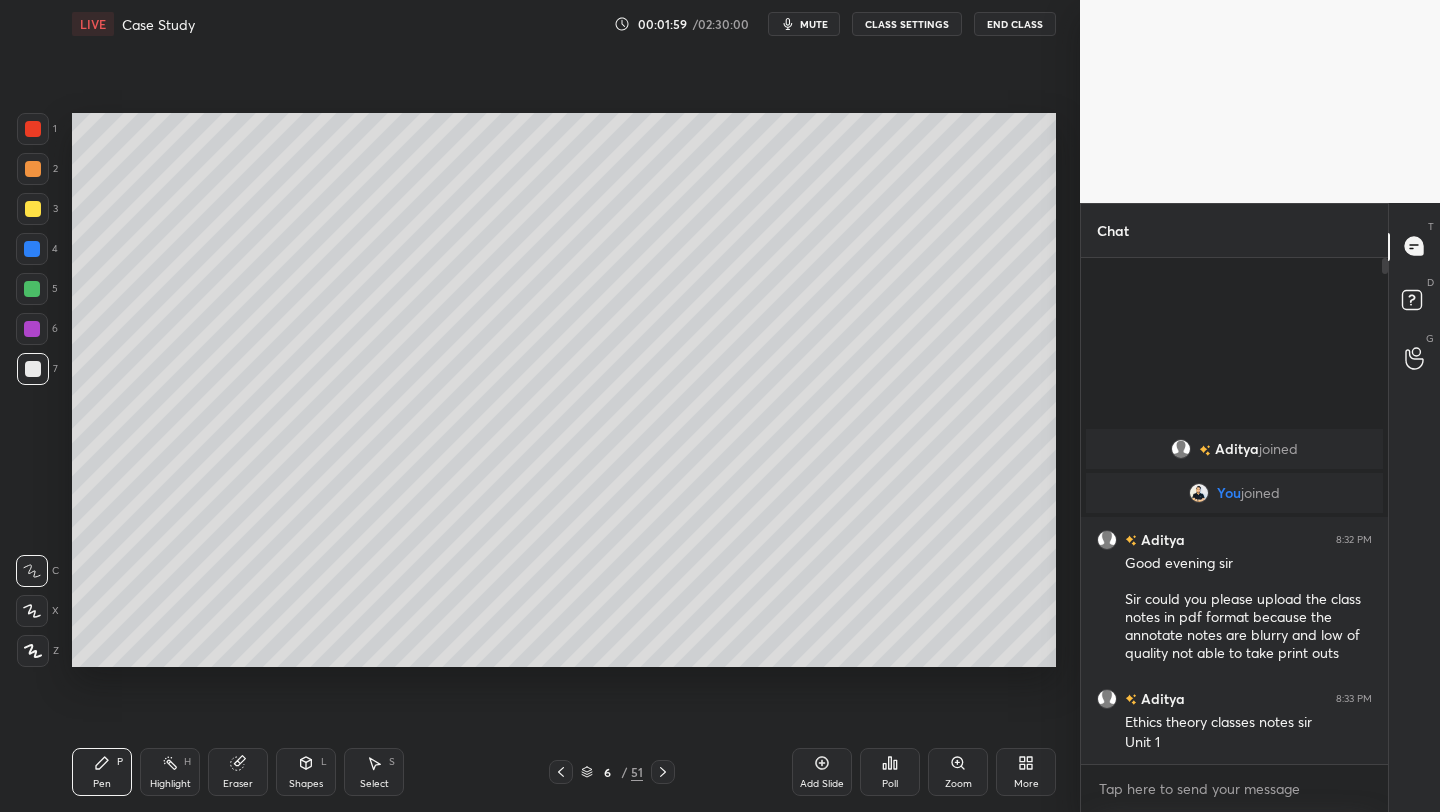 click at bounding box center [33, 209] 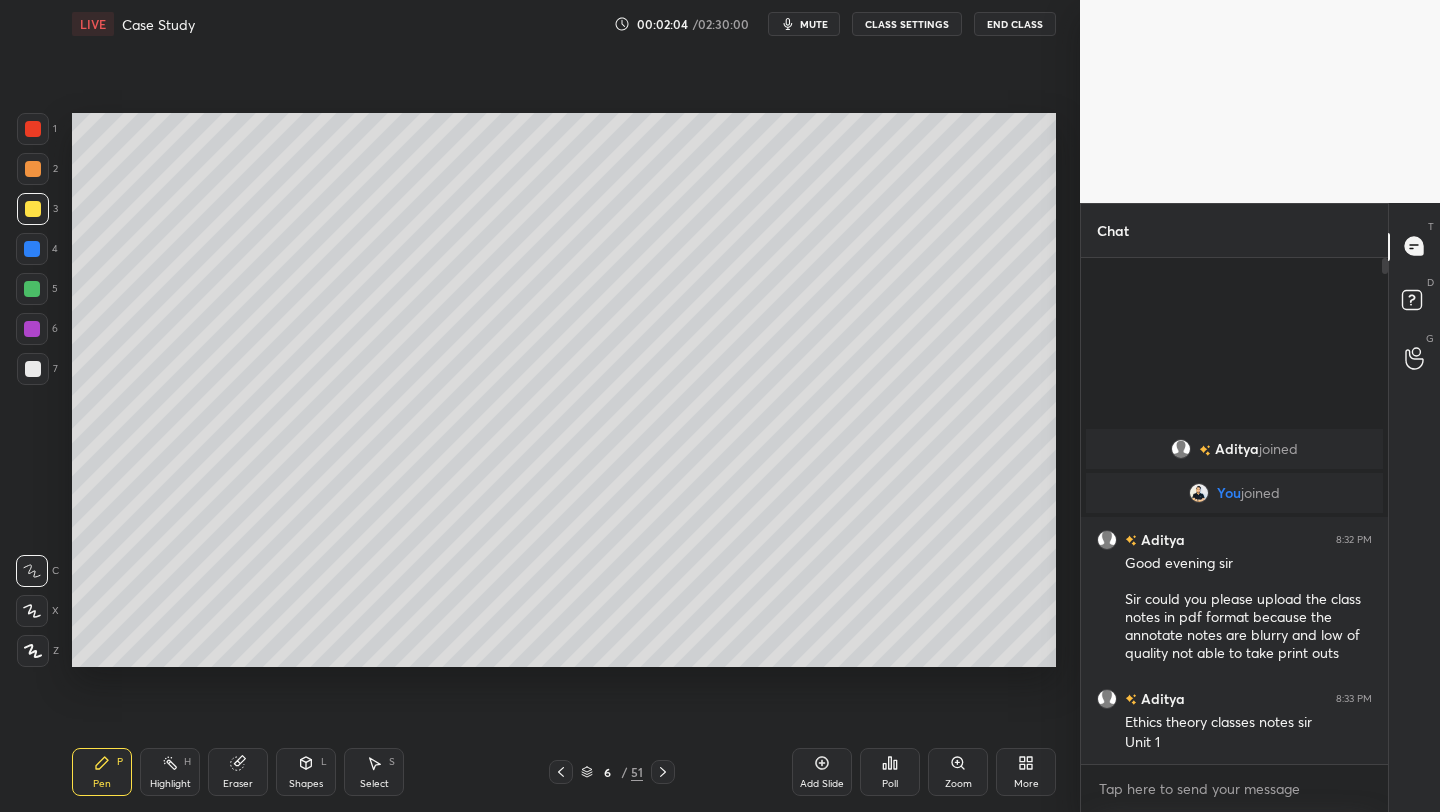 drag, startPoint x: 40, startPoint y: 657, endPoint x: 23, endPoint y: 653, distance: 17.464249 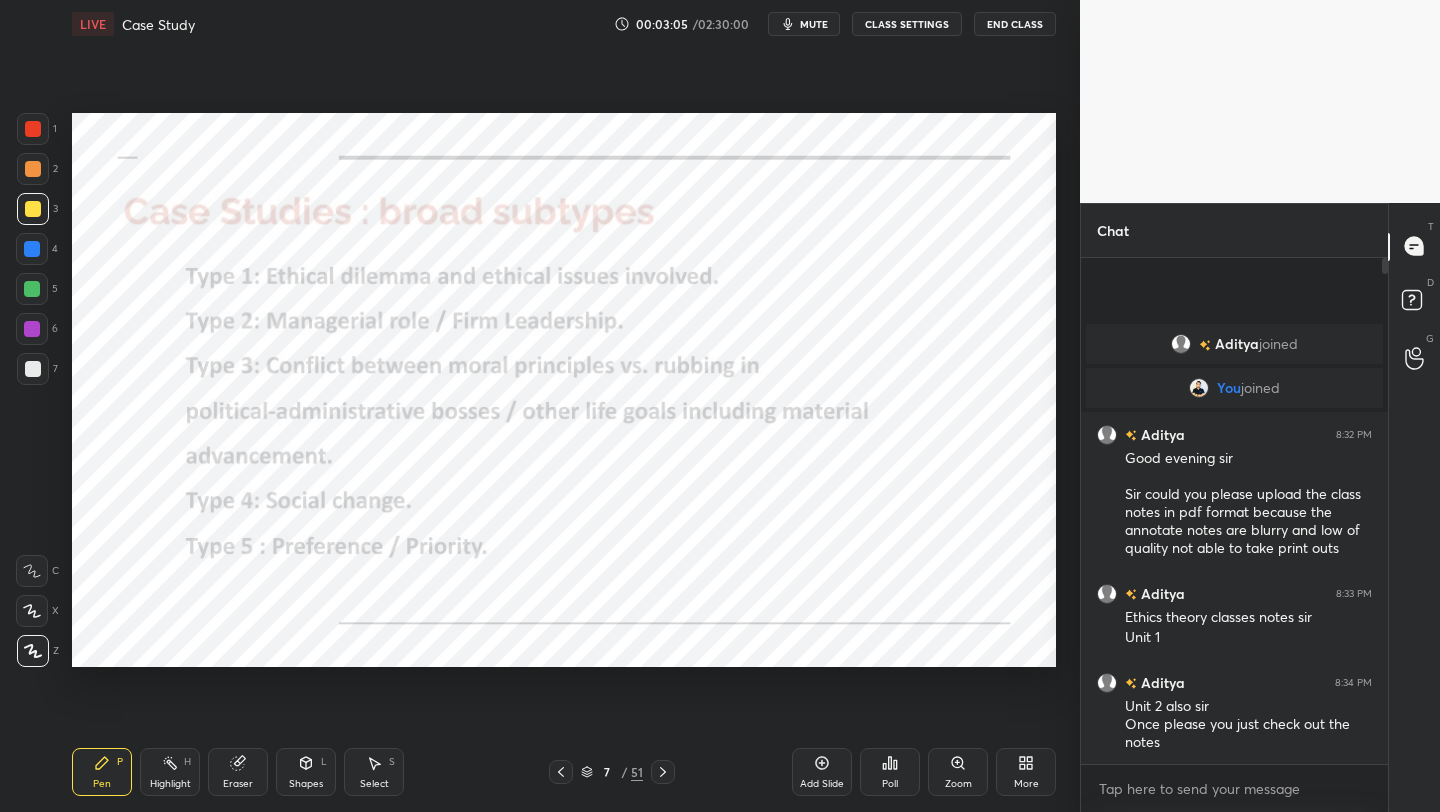 click at bounding box center [33, 129] 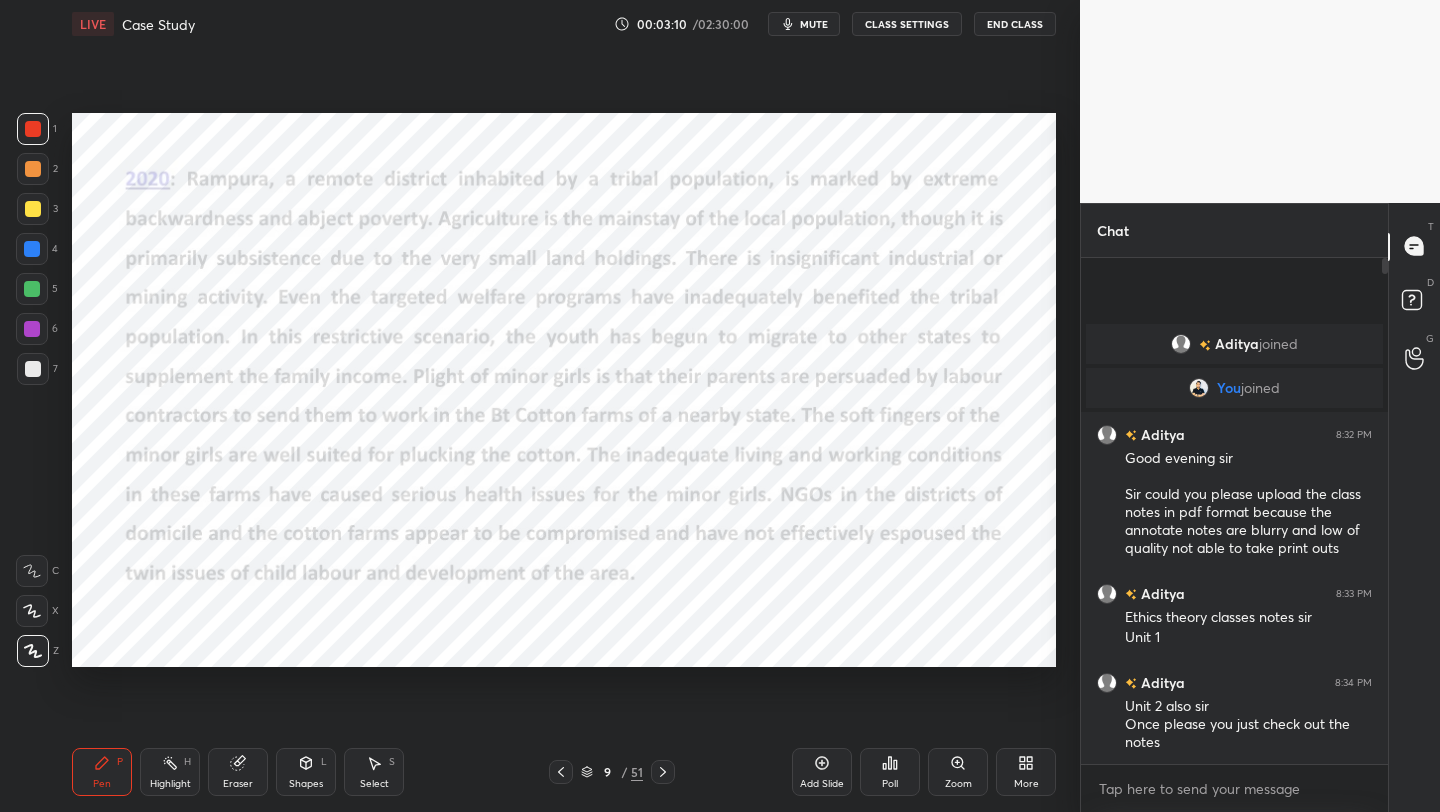 click on "Setting up your live class Poll for   secs No correct answer Start poll" at bounding box center (564, 390) 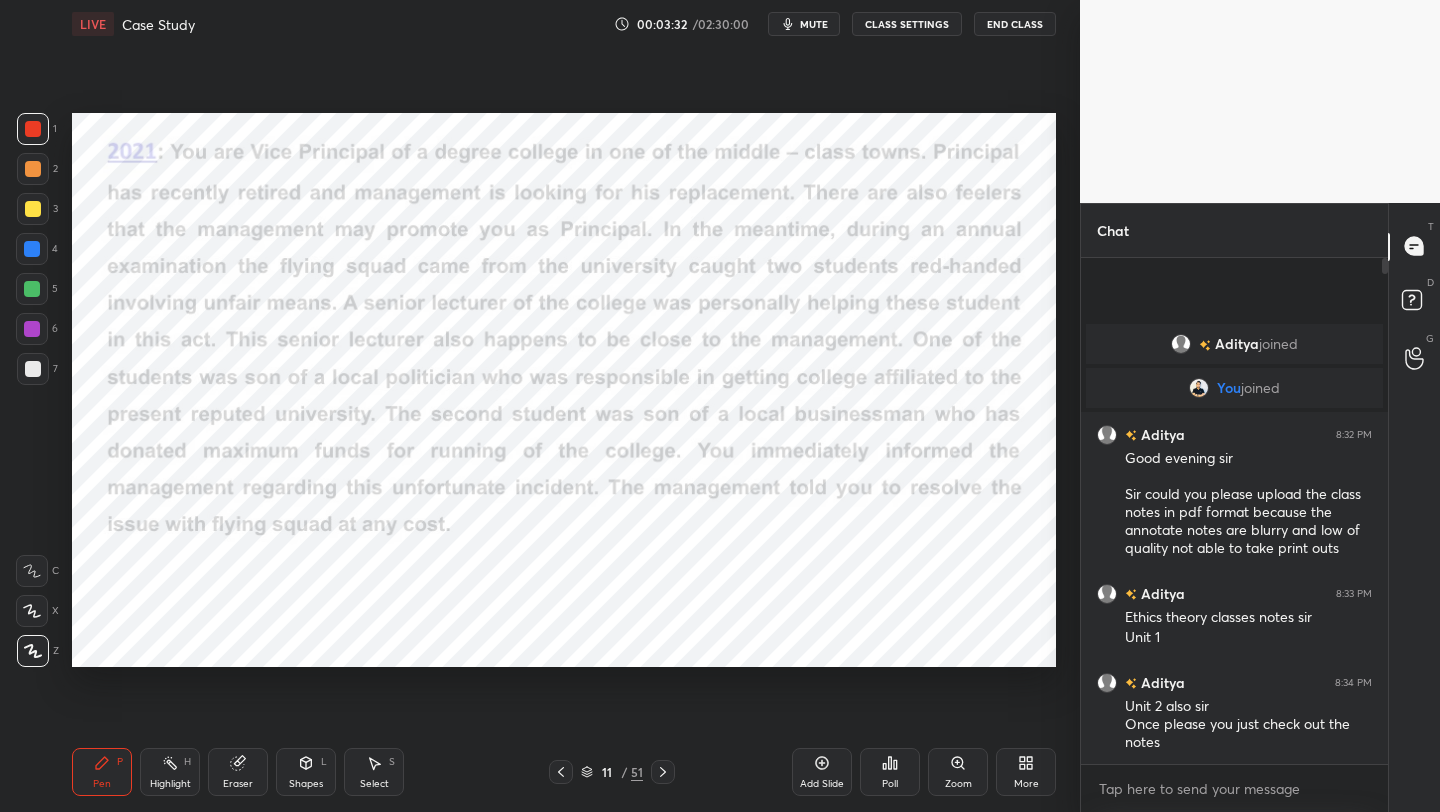 click on "Setting up your live class Poll for   secs No correct answer Start poll" at bounding box center (564, 390) 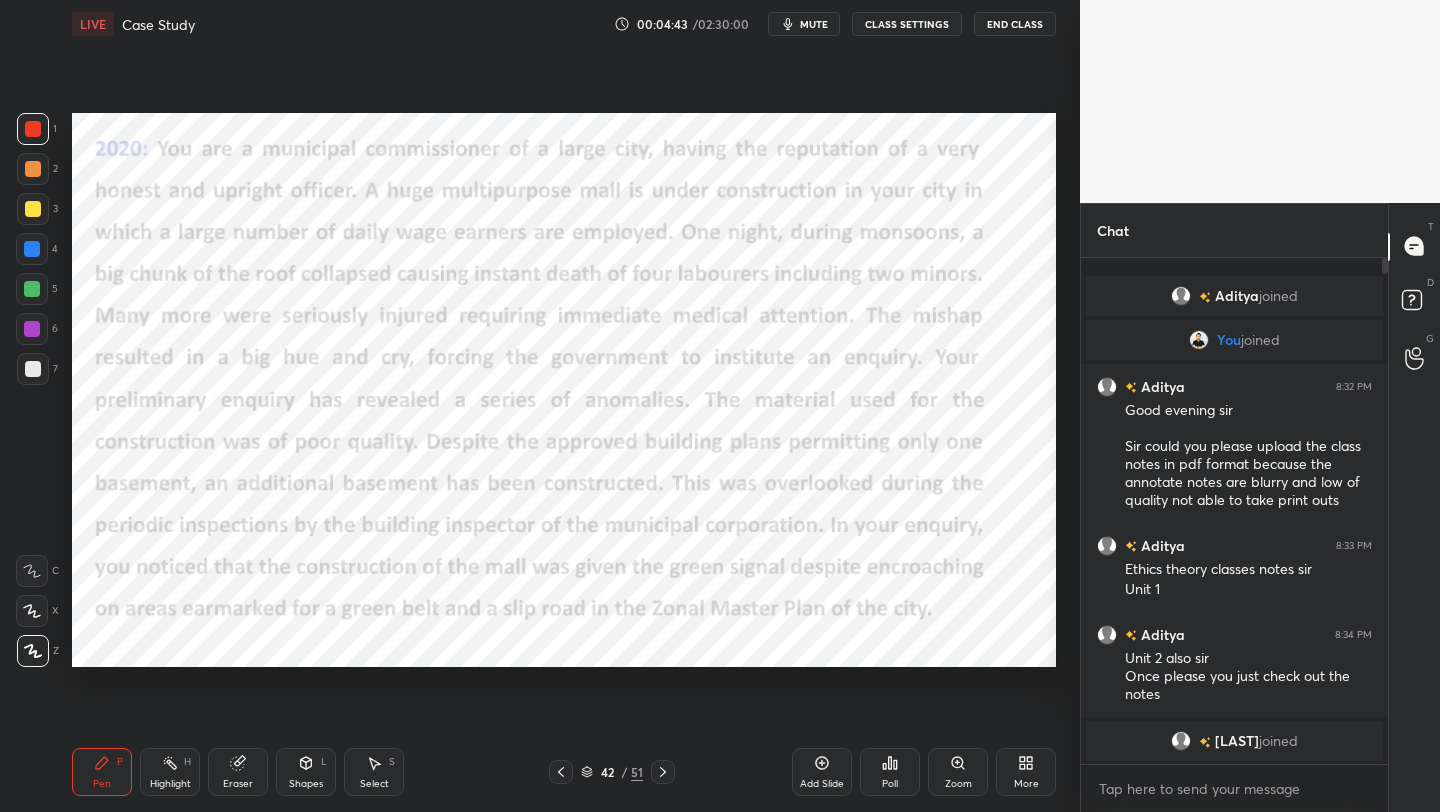 click on "Setting up your live class Poll for   secs No correct answer Start poll" at bounding box center [564, 390] 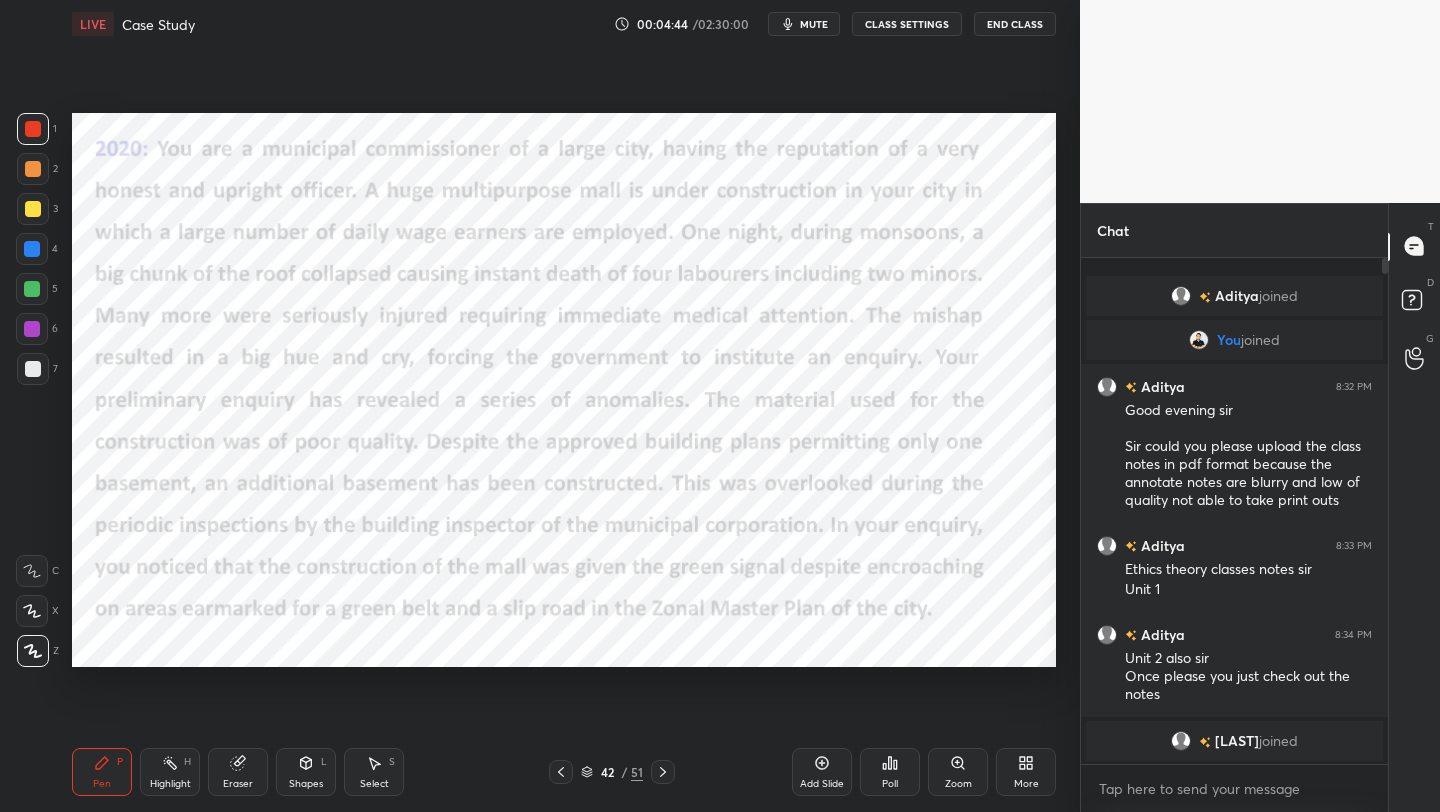 click on "Setting up your live class Poll for   secs No correct answer Start poll" at bounding box center [564, 390] 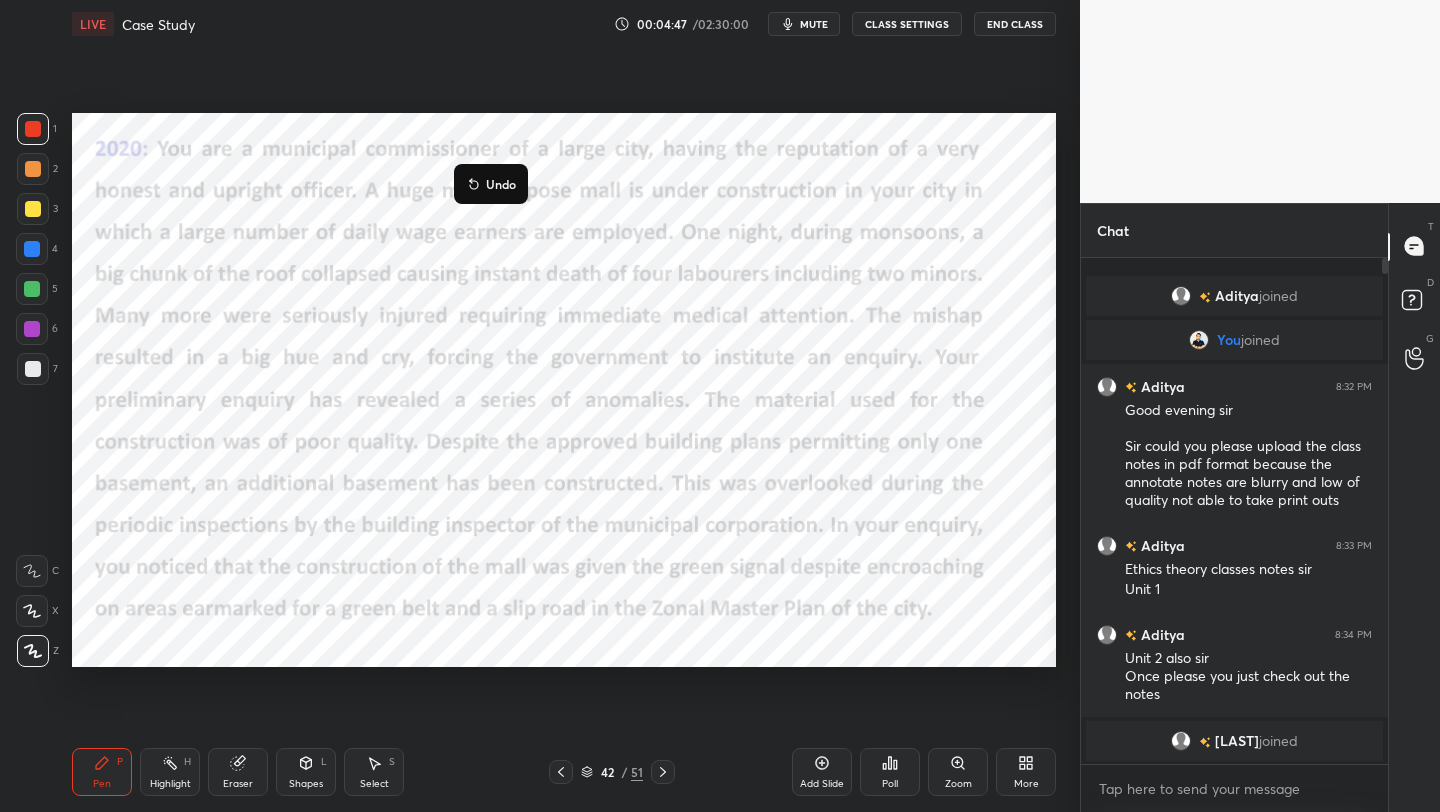 click on "Undo" at bounding box center (491, 184) 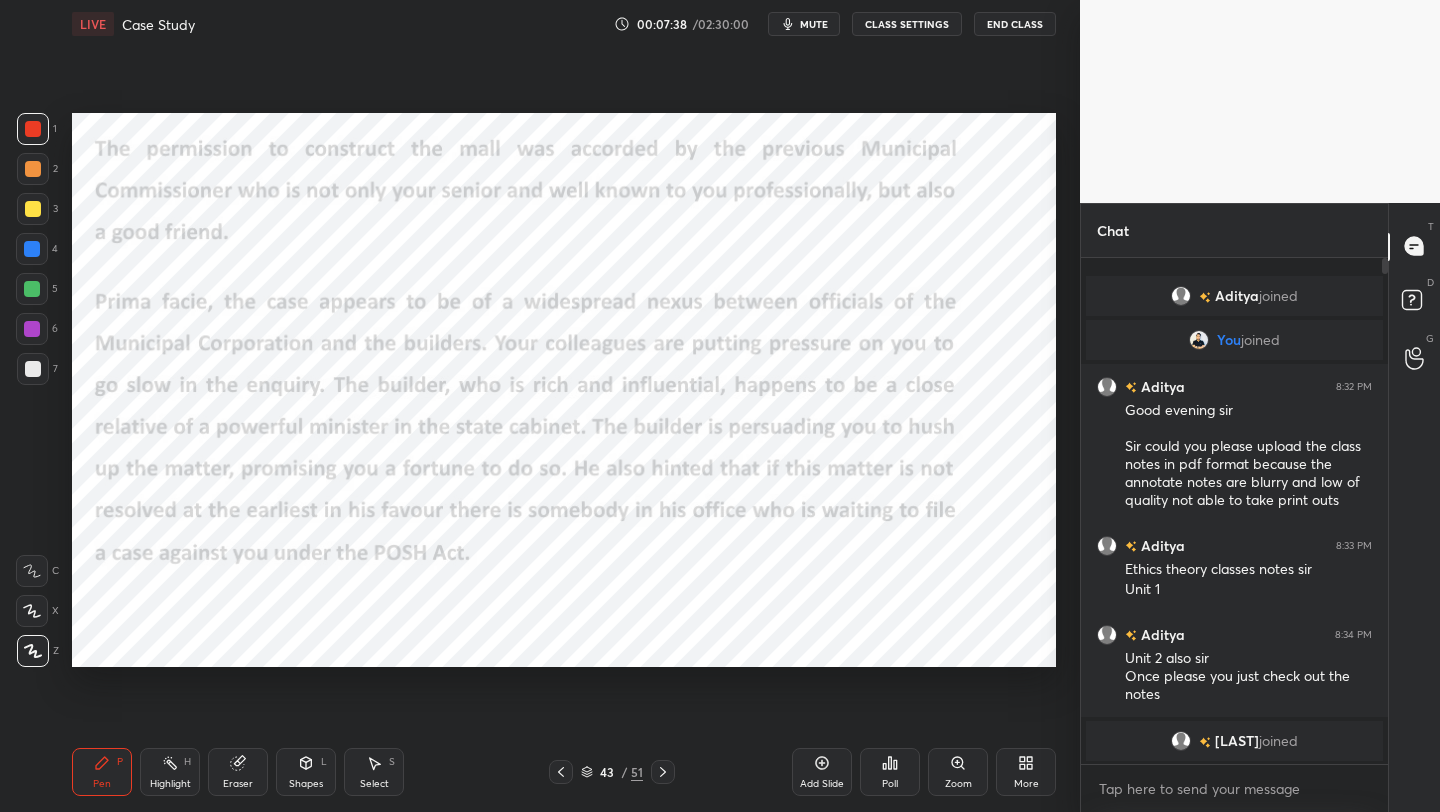 click at bounding box center (32, 329) 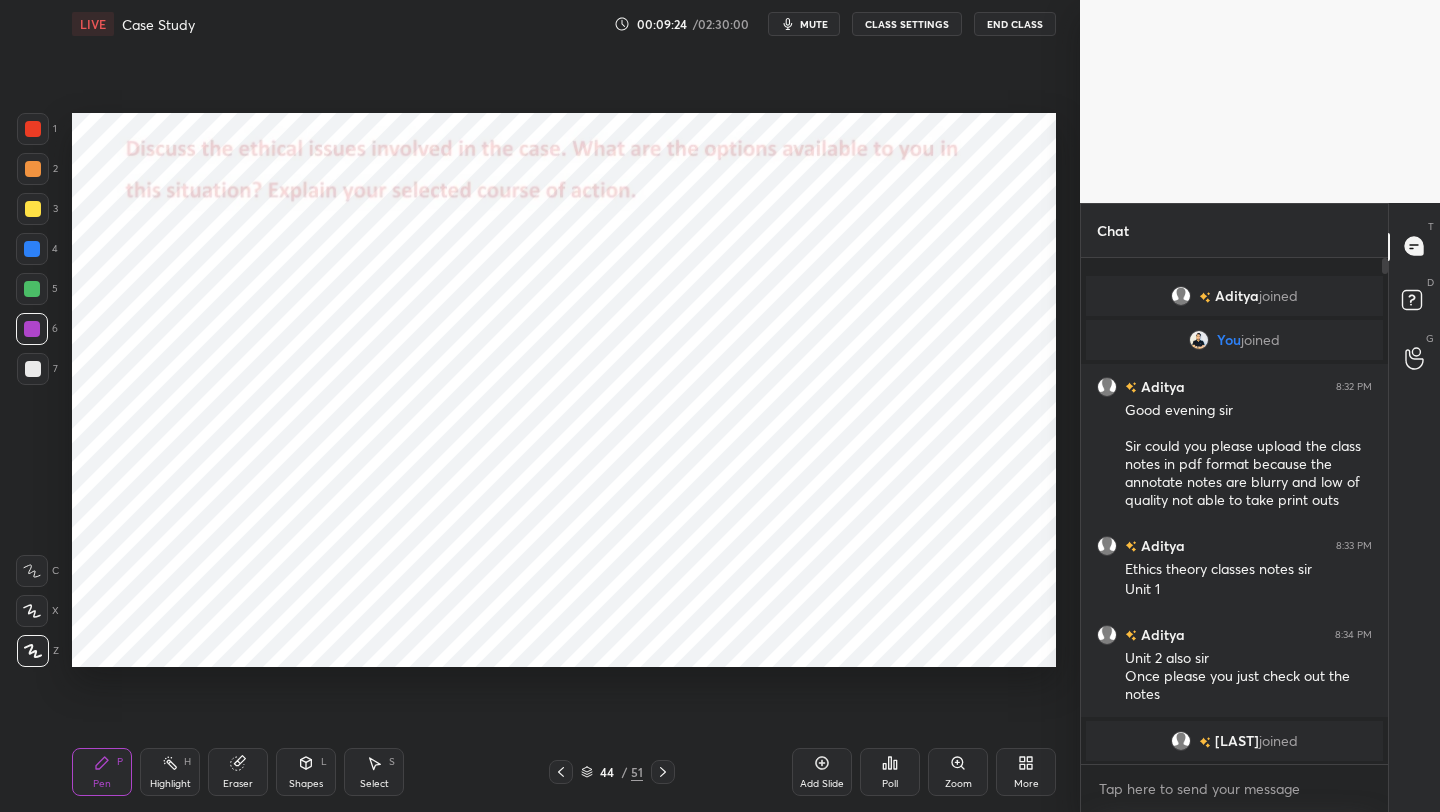 click on "Eraser" at bounding box center (238, 772) 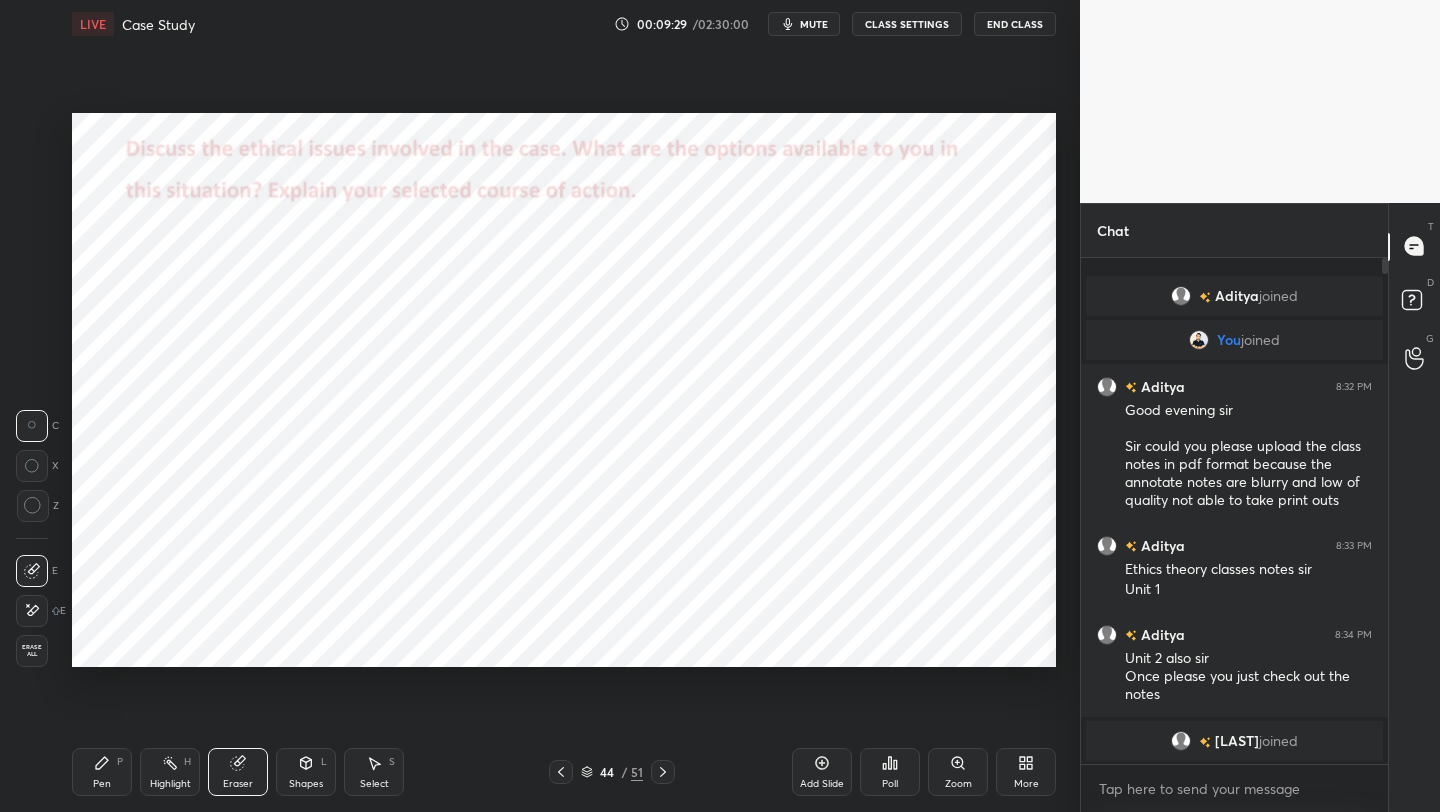 drag, startPoint x: 102, startPoint y: 783, endPoint x: 99, endPoint y: 756, distance: 27.166155 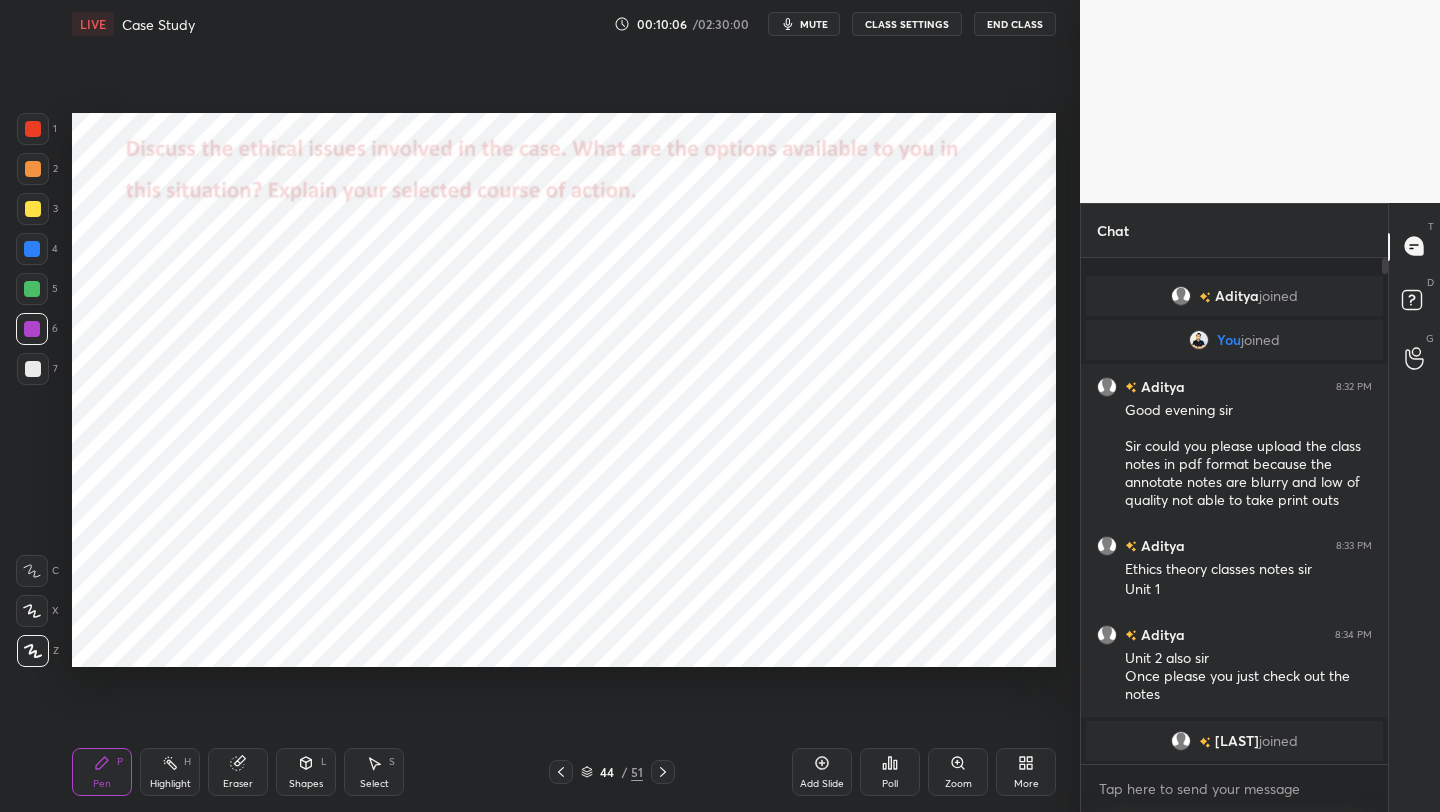 drag, startPoint x: 37, startPoint y: 125, endPoint x: 10, endPoint y: 128, distance: 27.166155 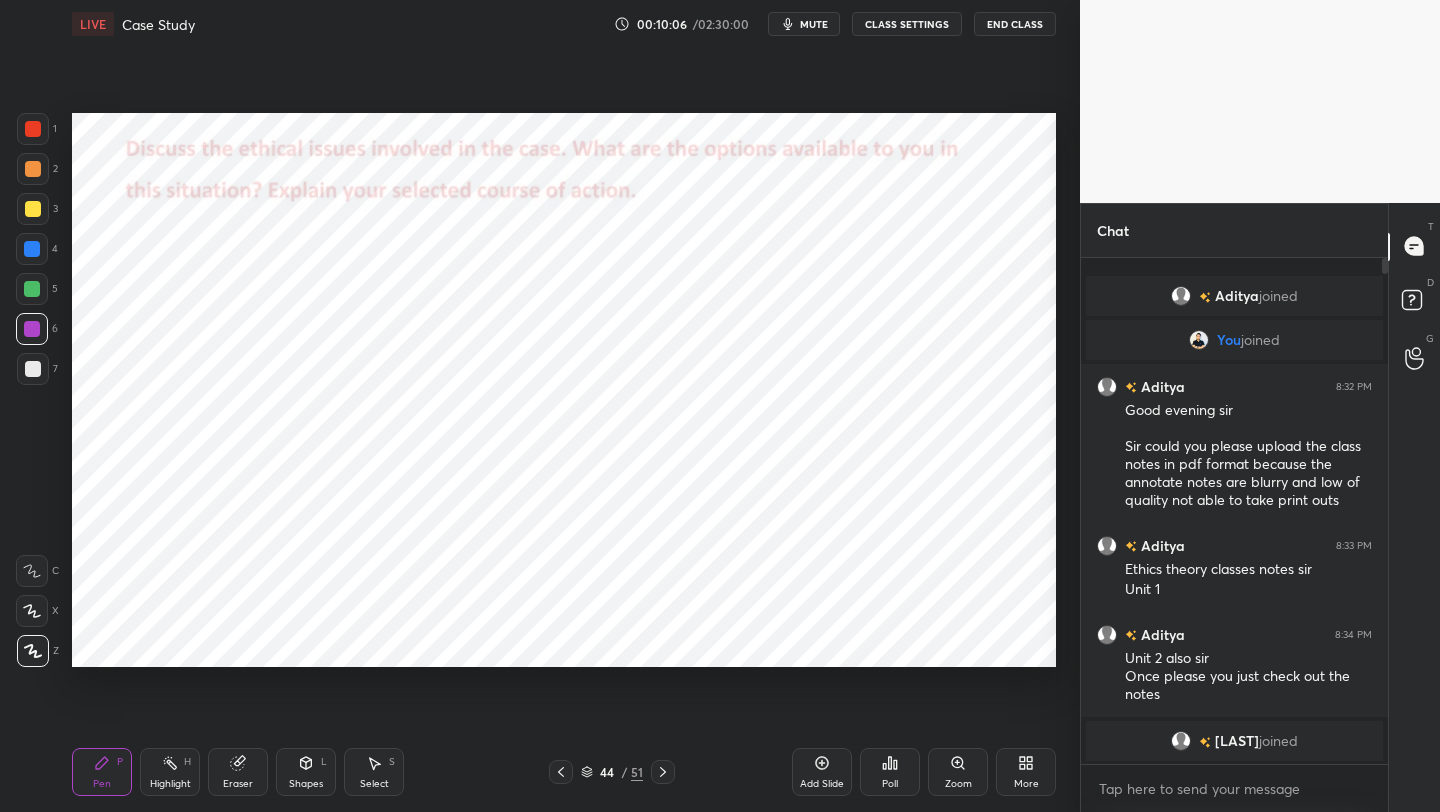 click at bounding box center (33, 129) 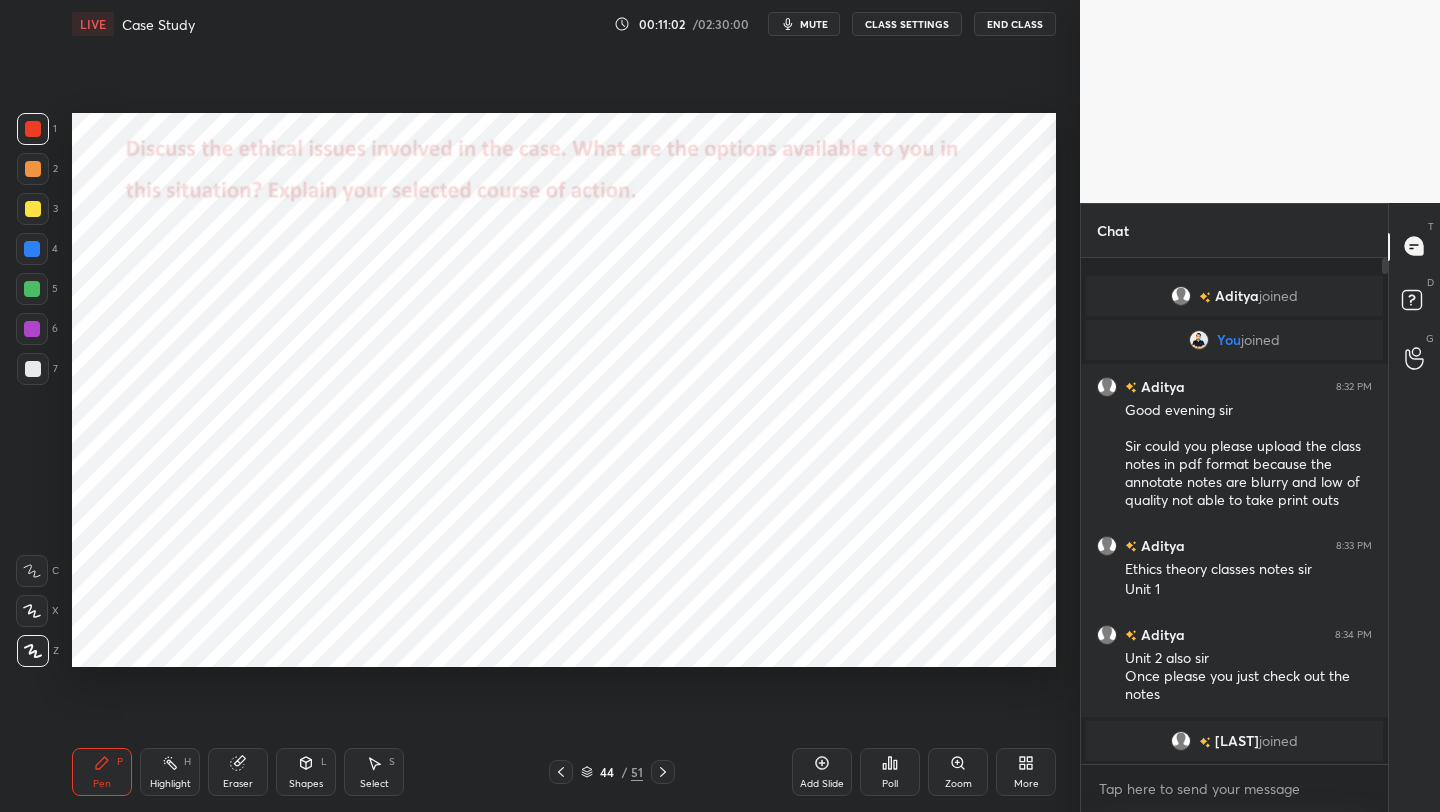 click at bounding box center [32, 329] 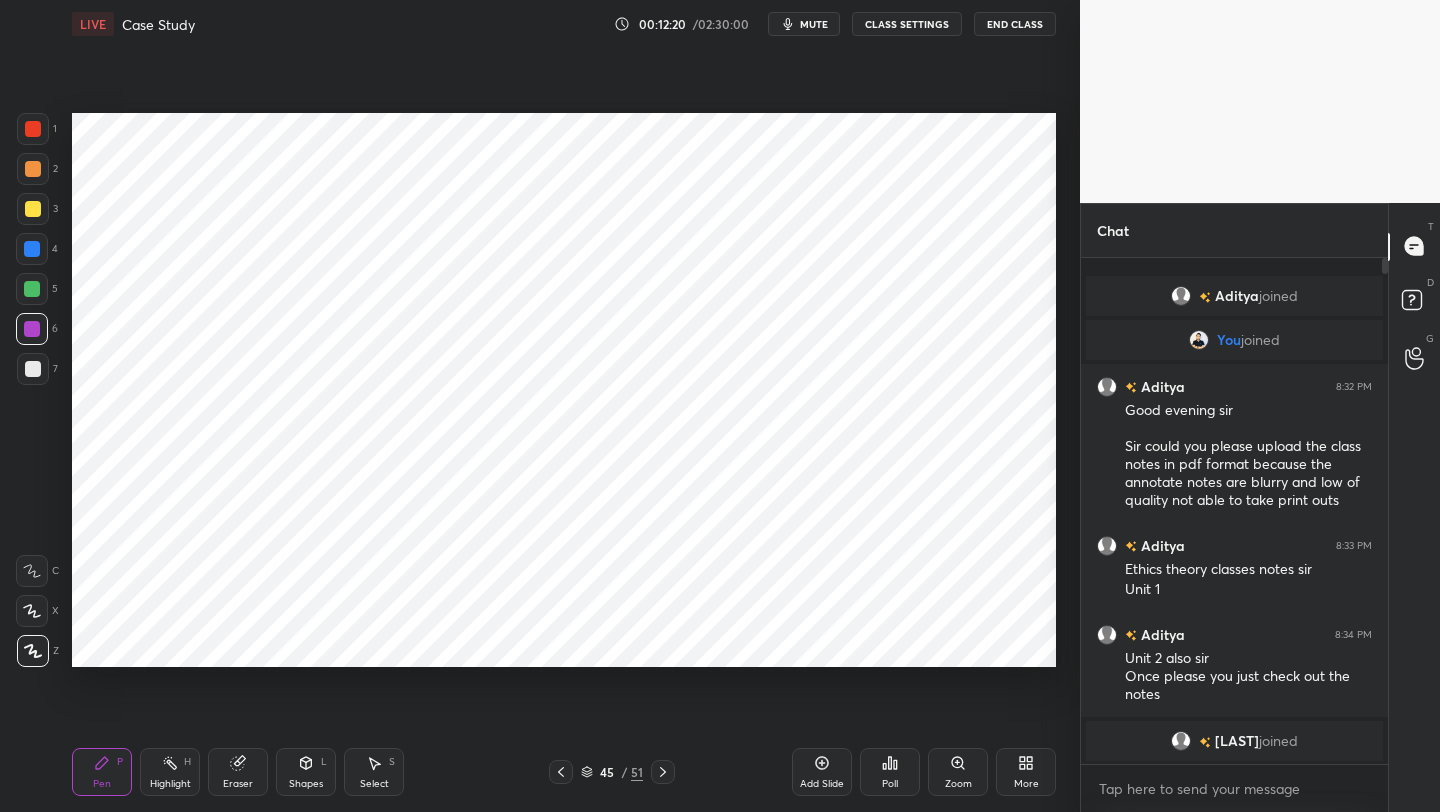 click at bounding box center (33, 129) 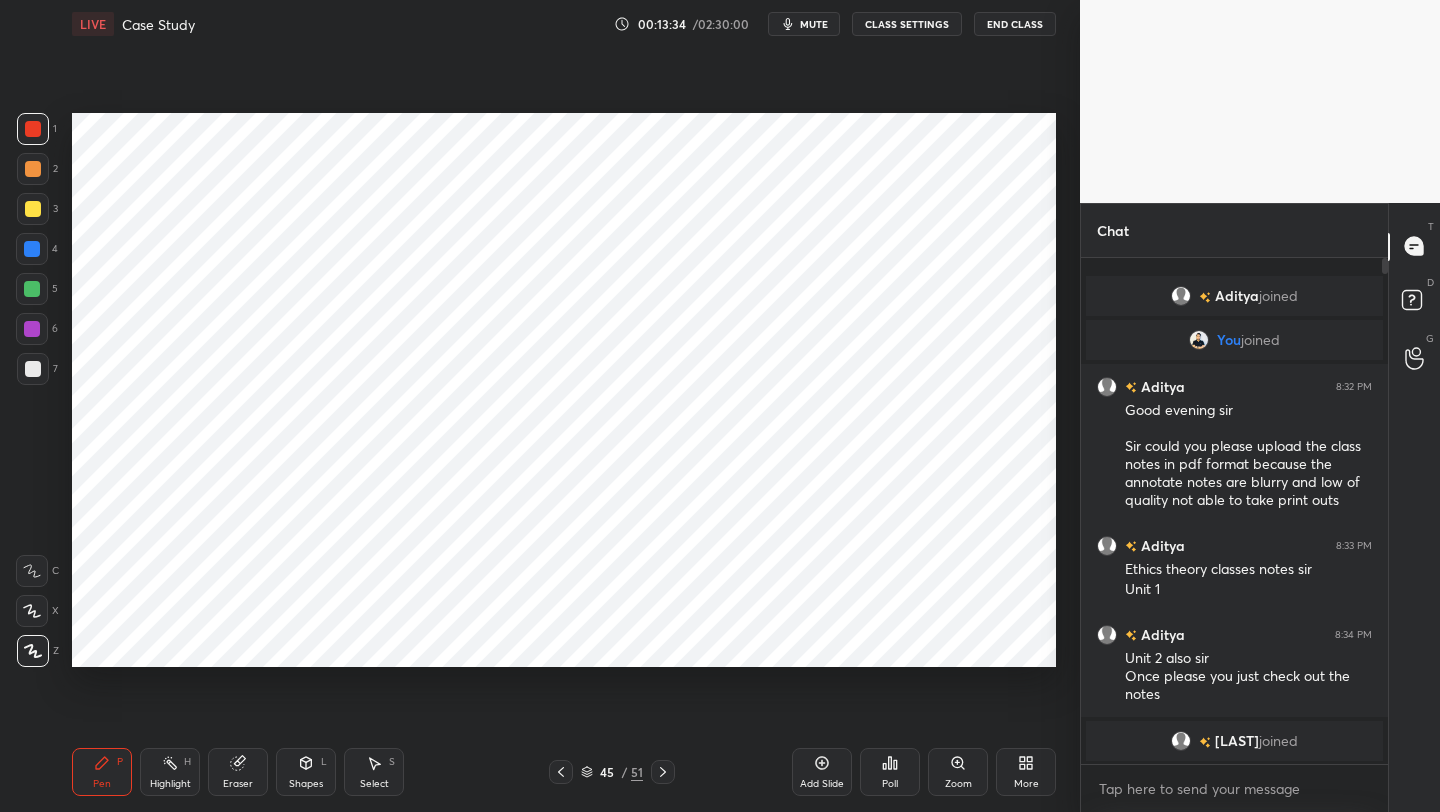 click at bounding box center (32, 329) 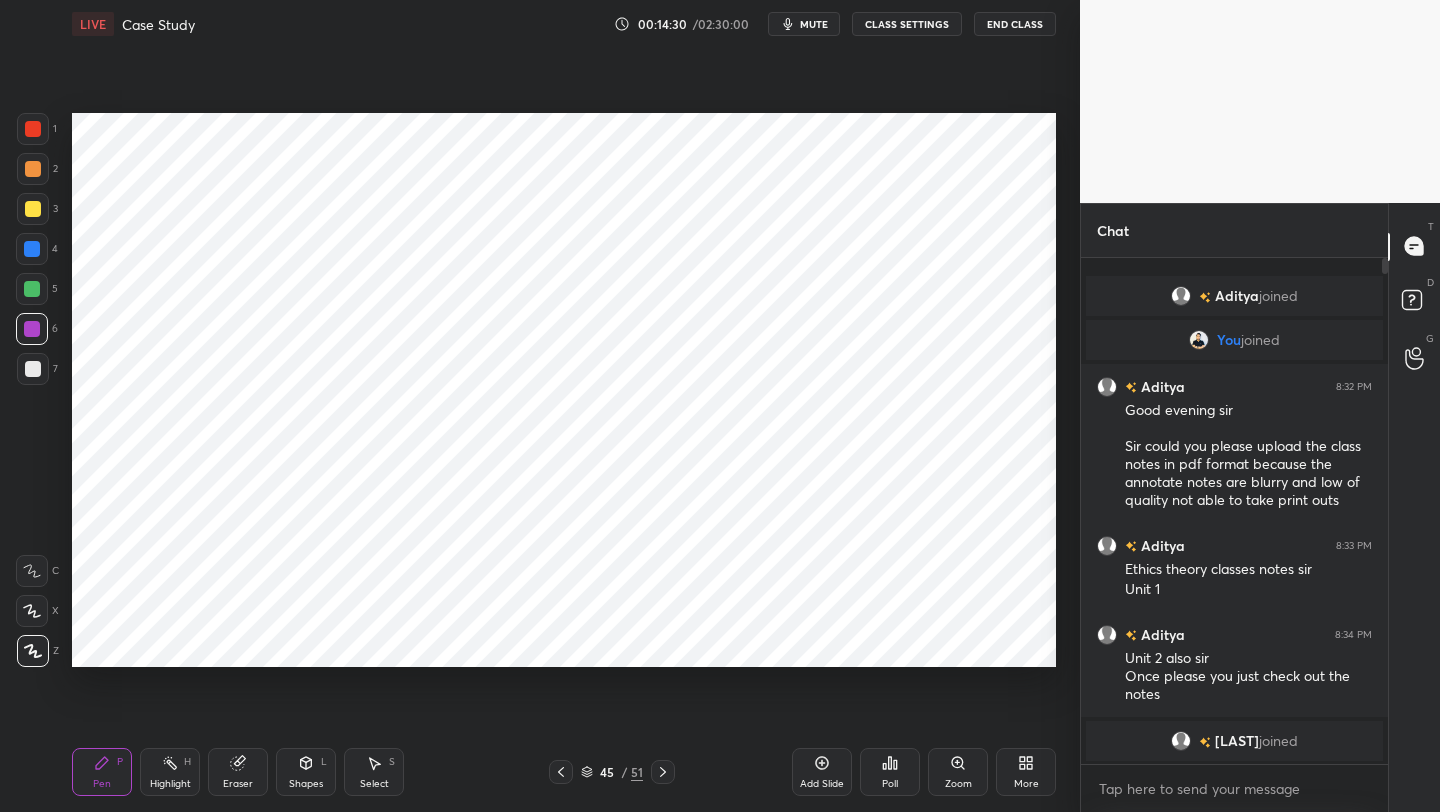 click at bounding box center [33, 129] 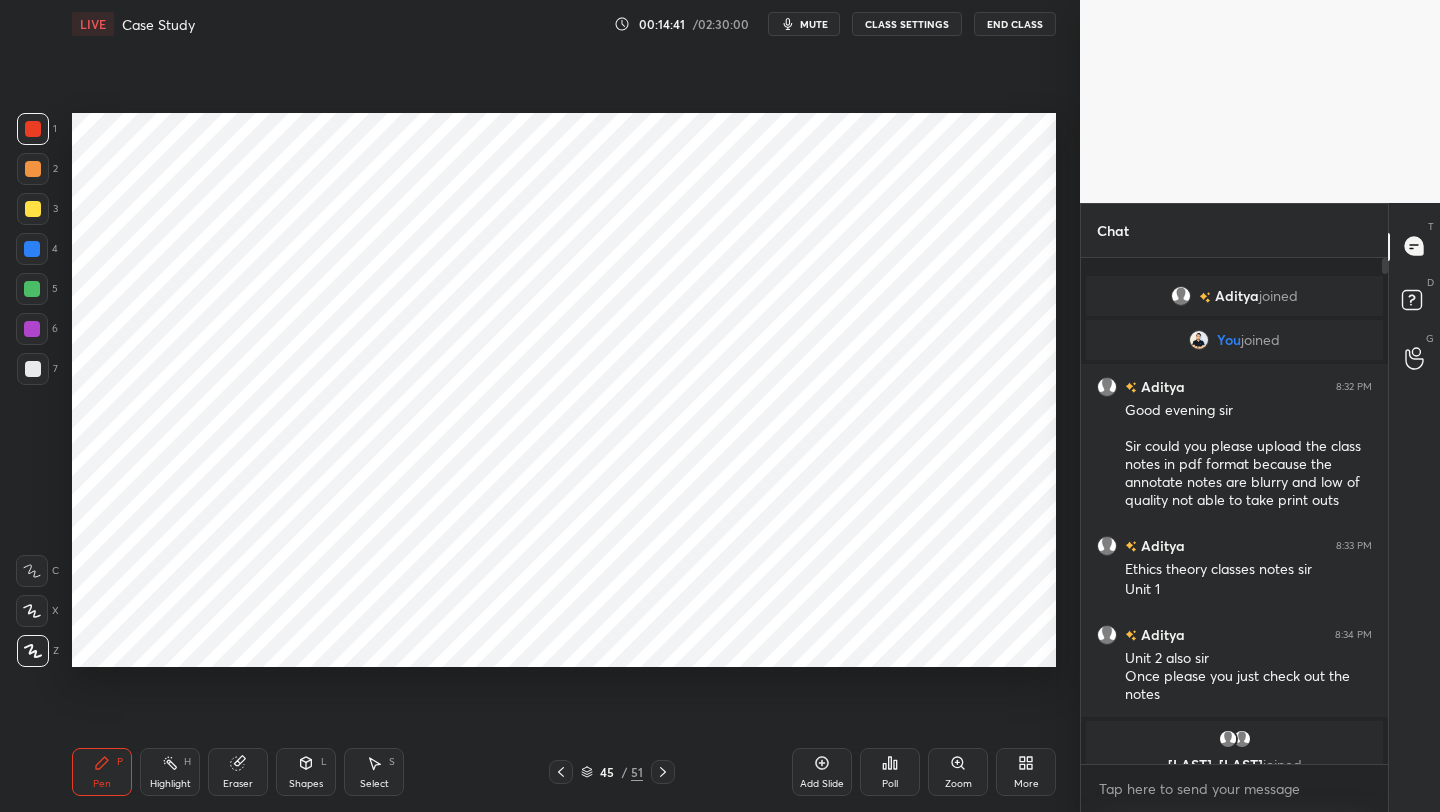 click at bounding box center (33, 169) 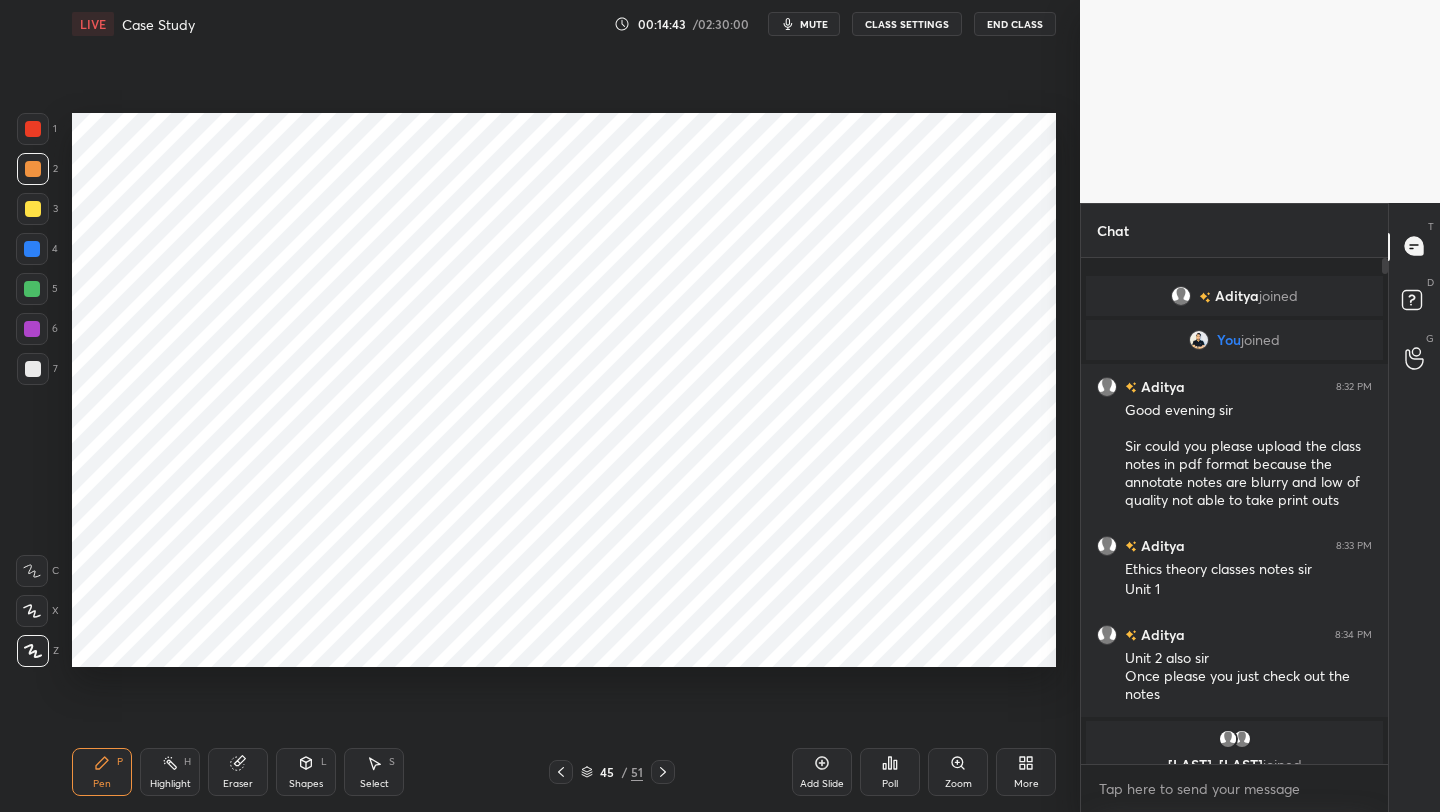 click at bounding box center (33, 209) 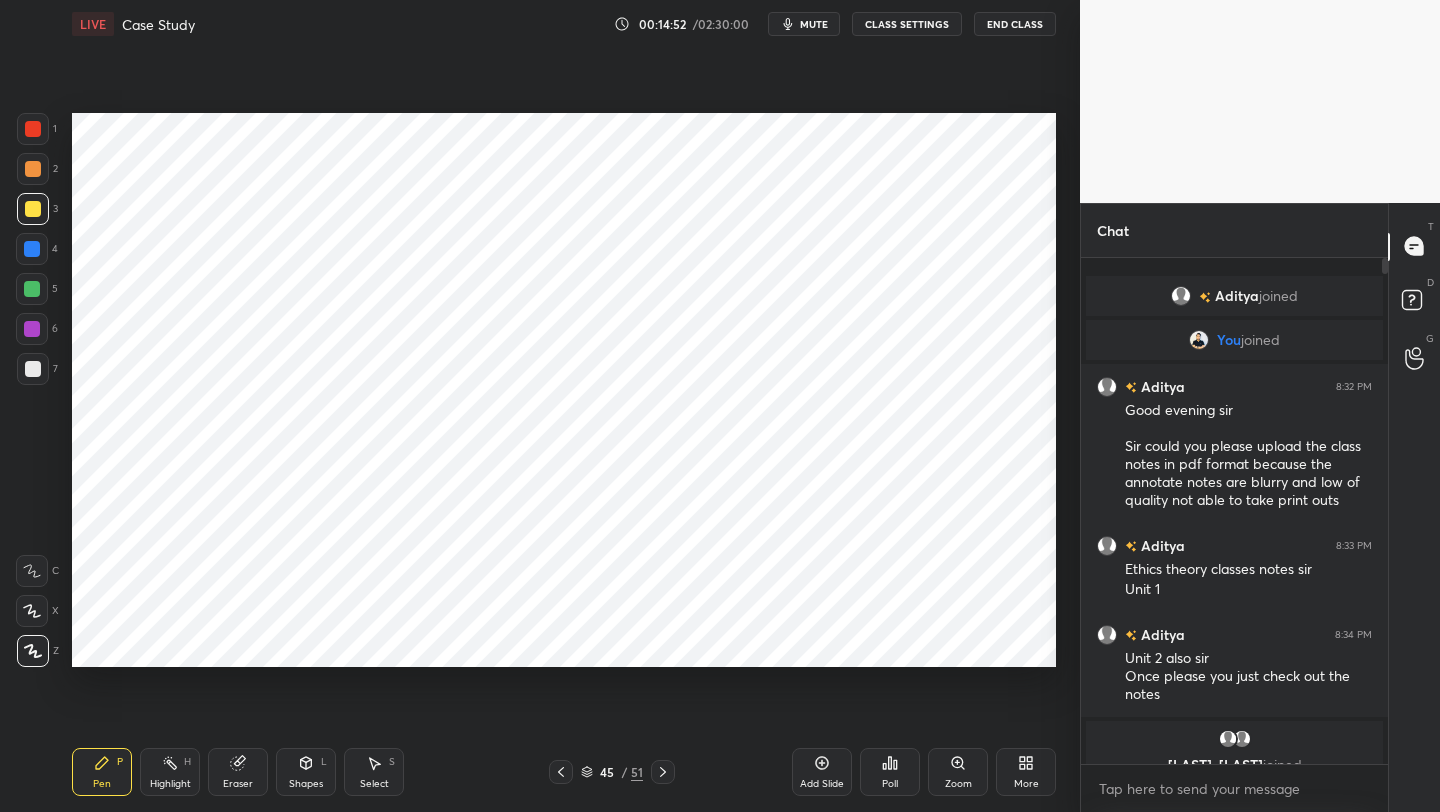 click at bounding box center (33, 129) 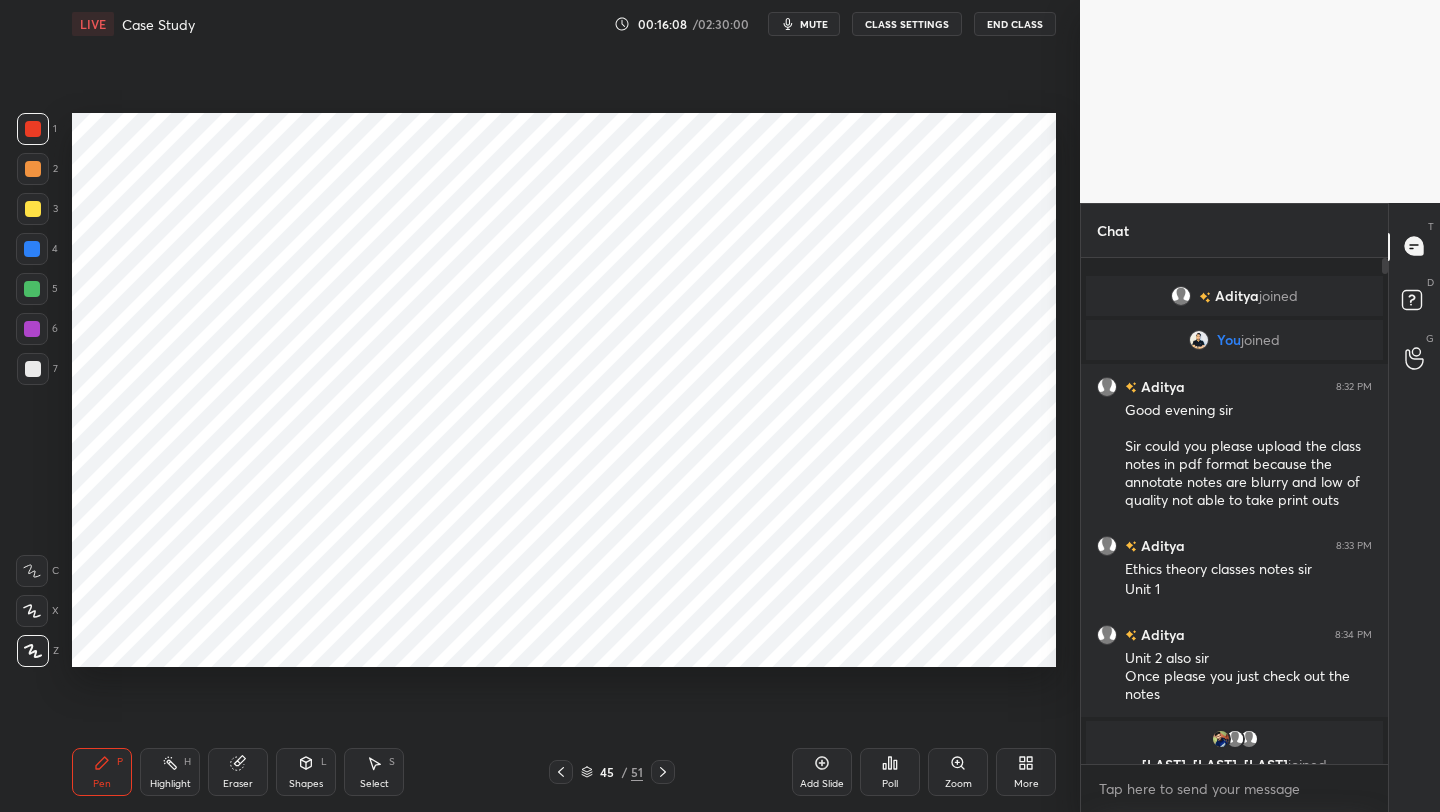 click 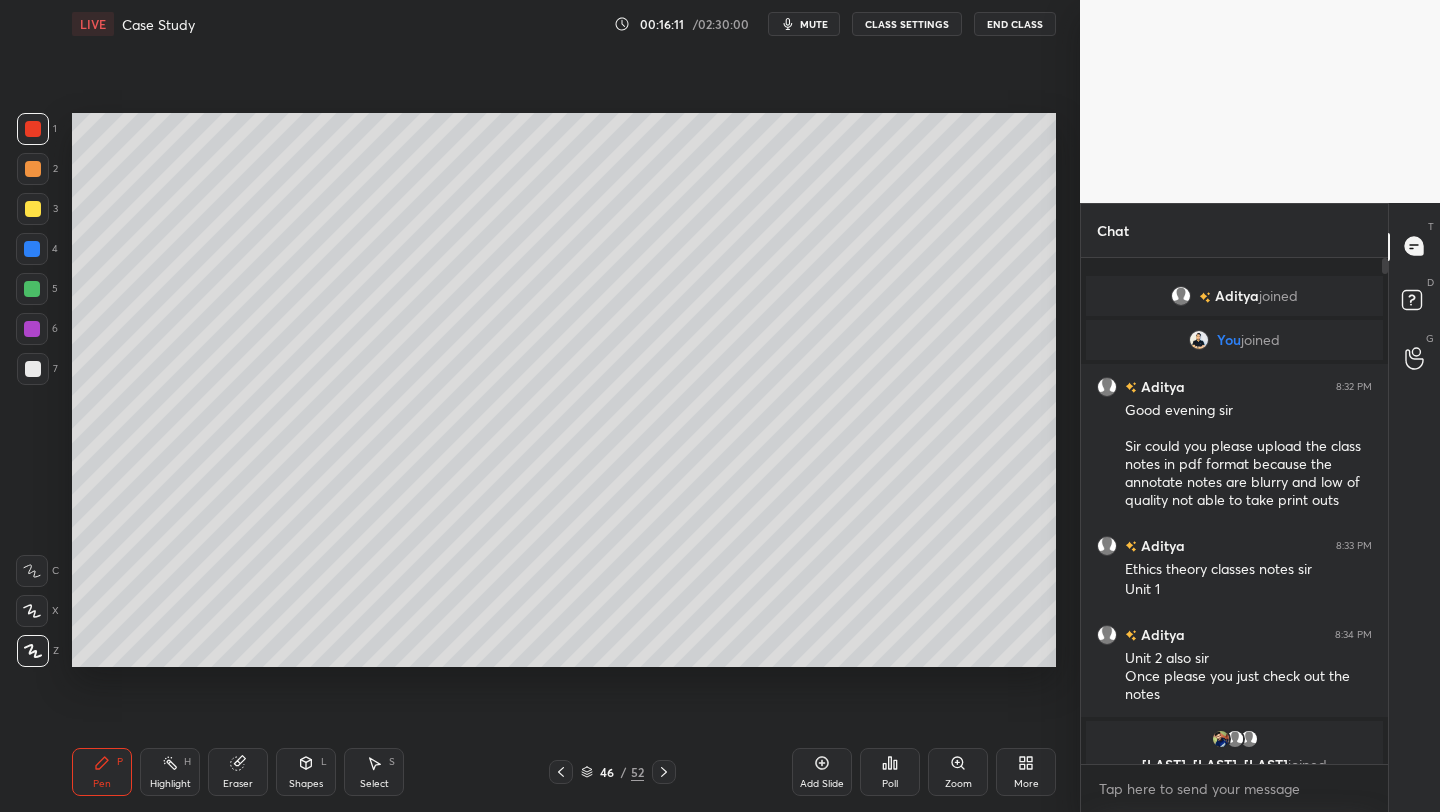 click at bounding box center [32, 249] 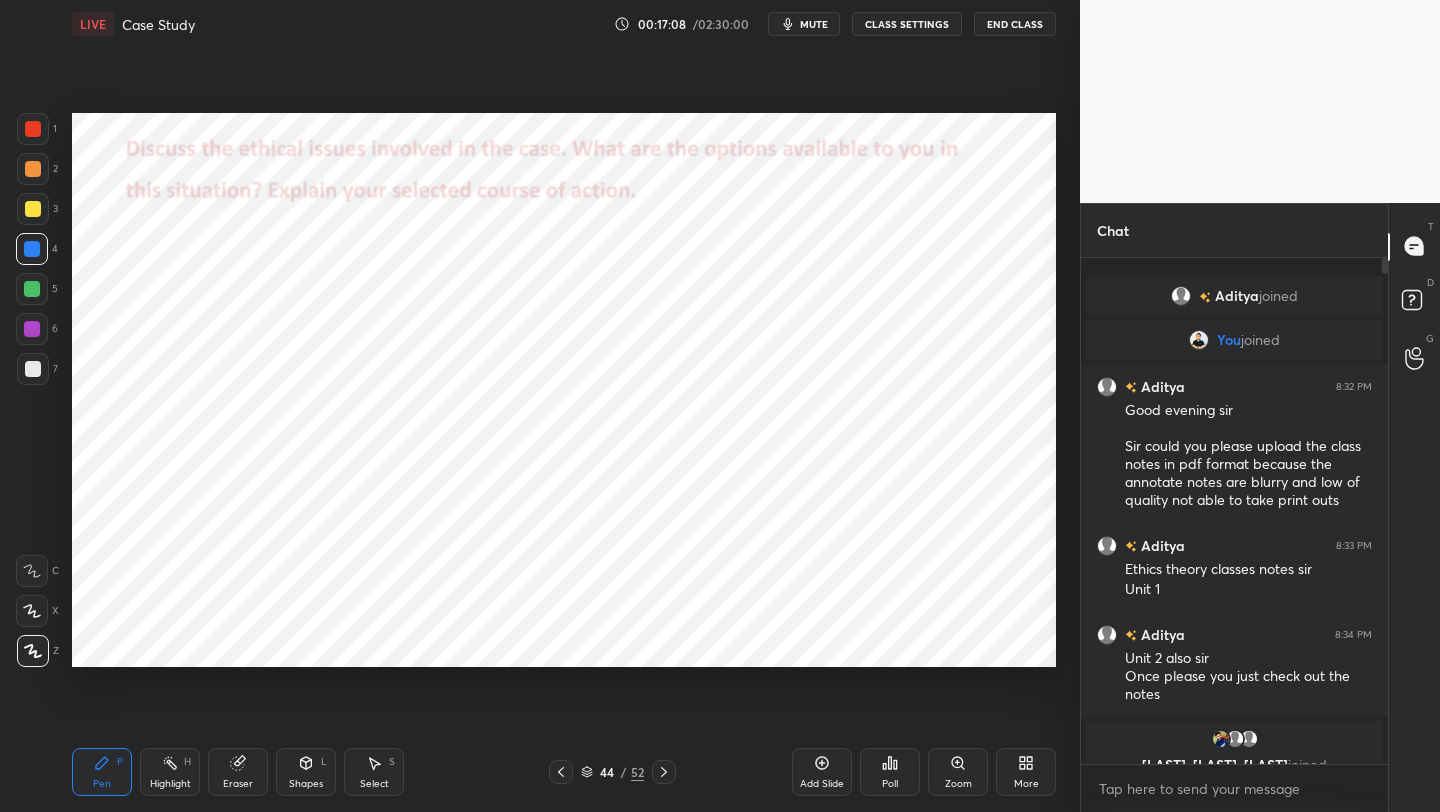 click on "Eraser" at bounding box center (238, 784) 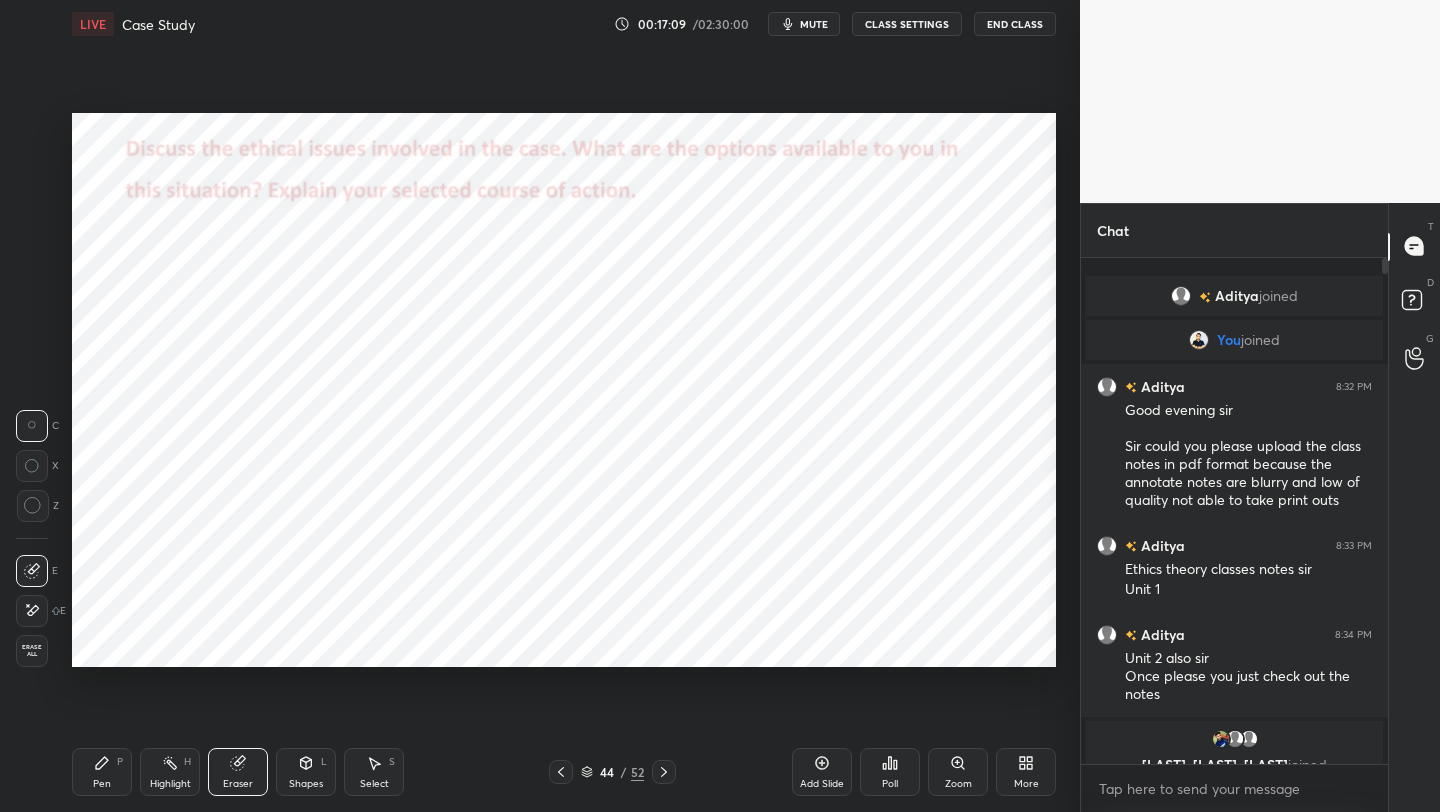 click on "Erase all" at bounding box center [32, 651] 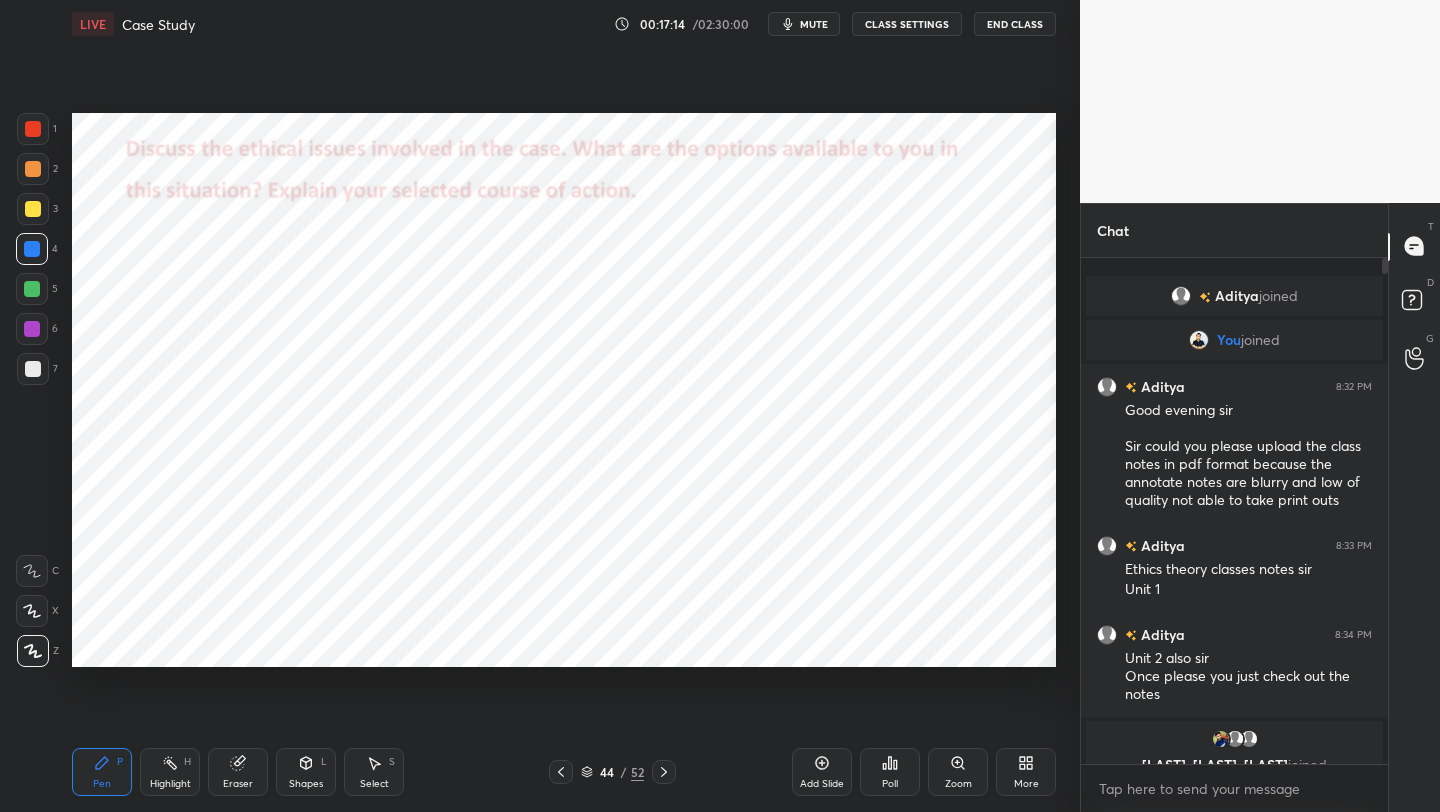 click on "Add Slide" at bounding box center [822, 772] 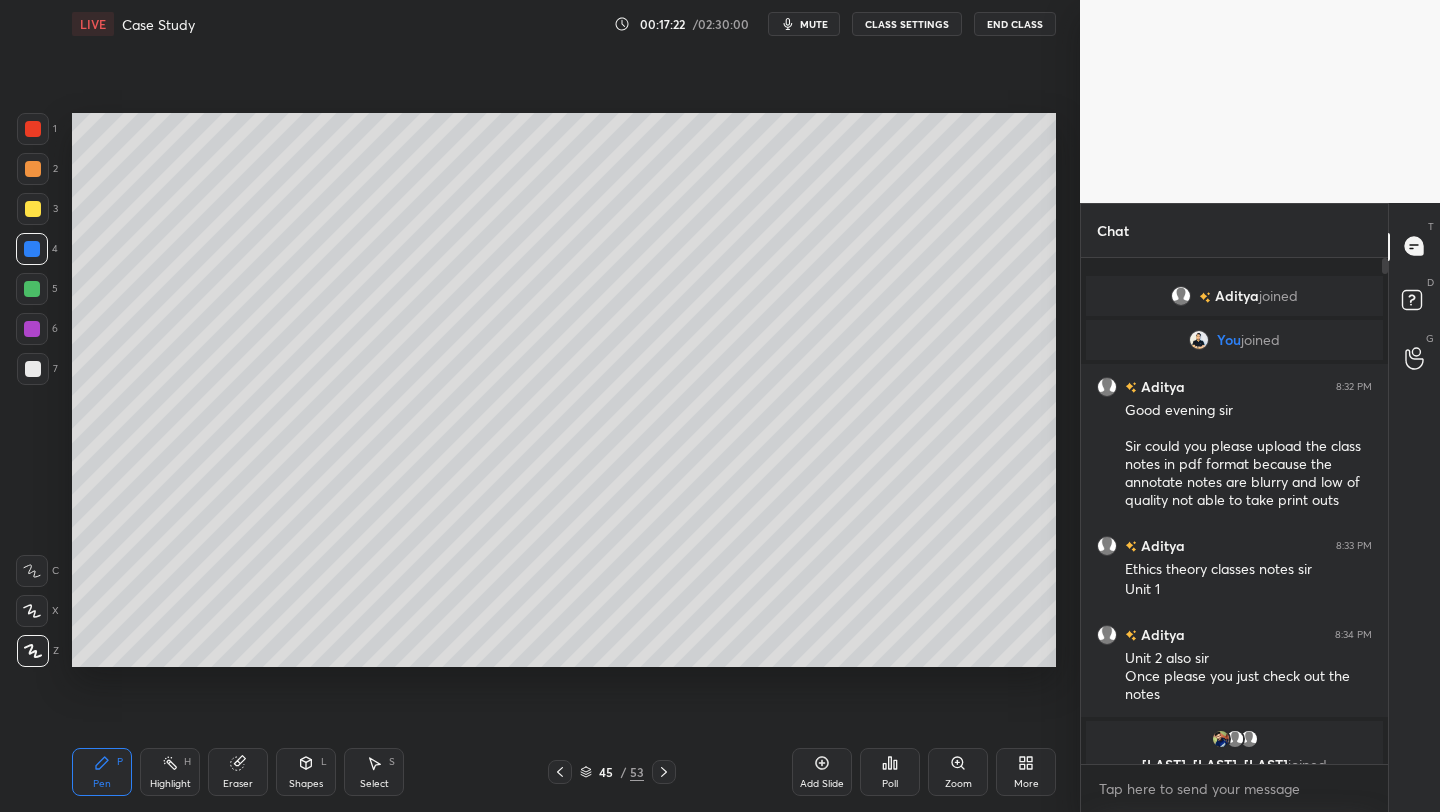 click at bounding box center (33, 209) 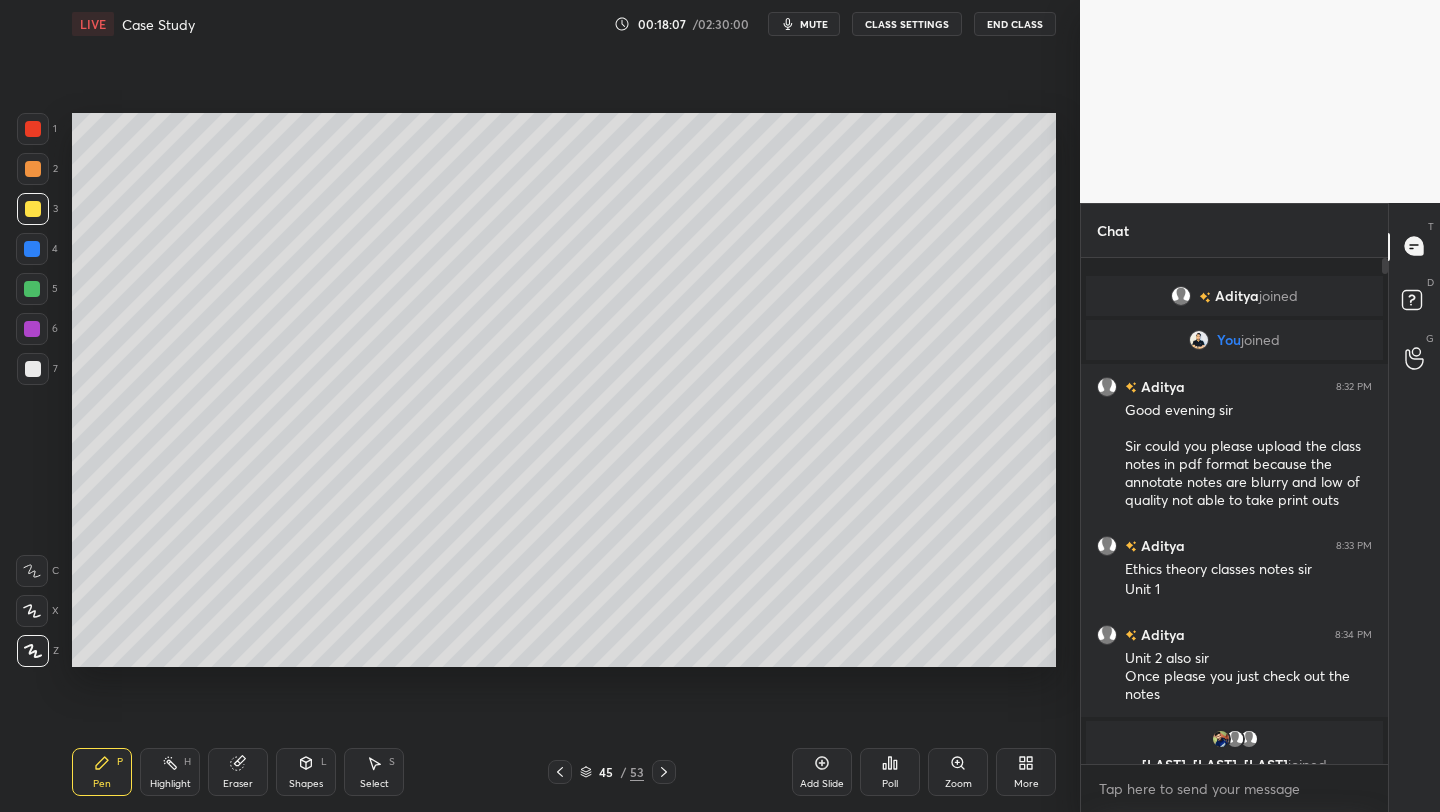 click at bounding box center [32, 289] 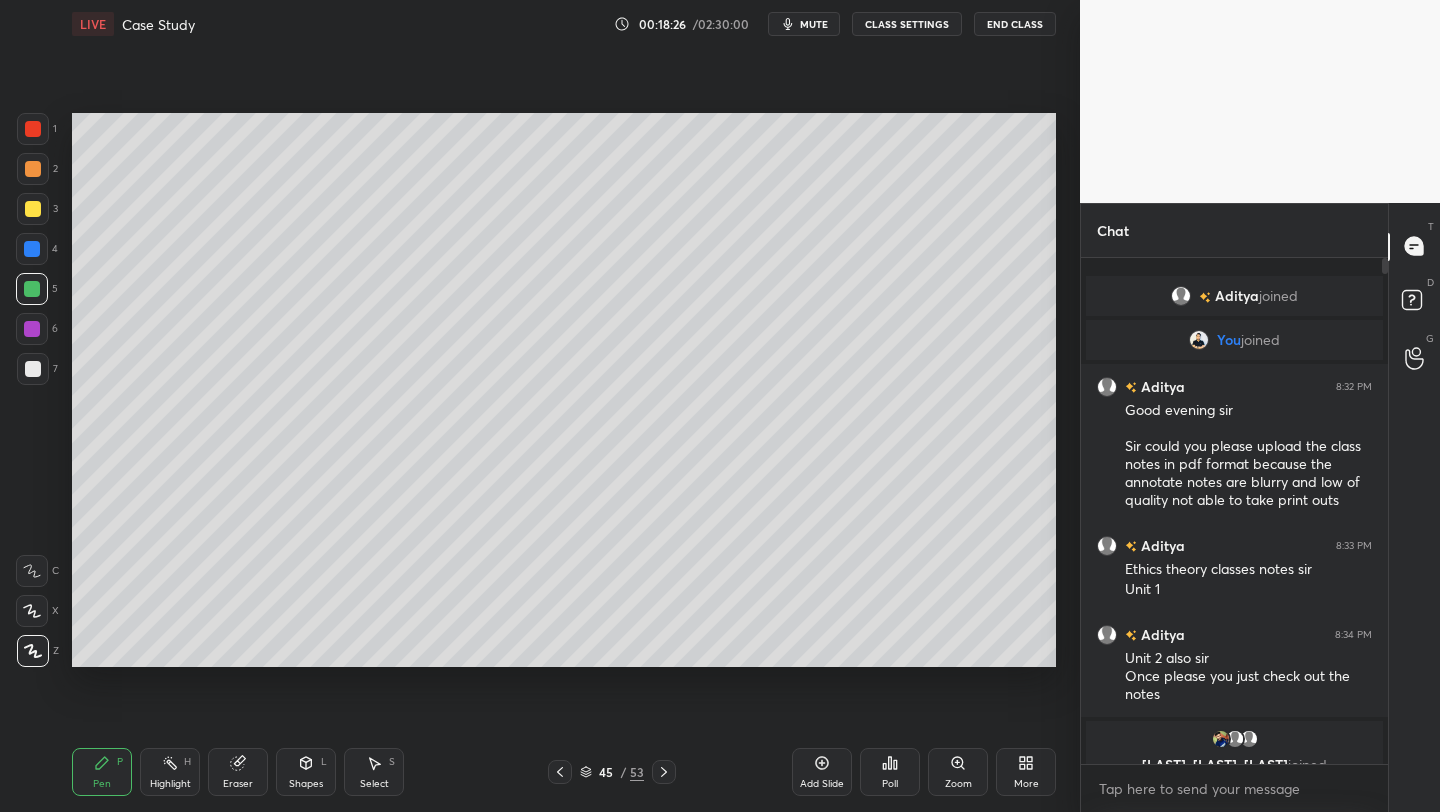 drag, startPoint x: 37, startPoint y: 368, endPoint x: 26, endPoint y: 370, distance: 11.18034 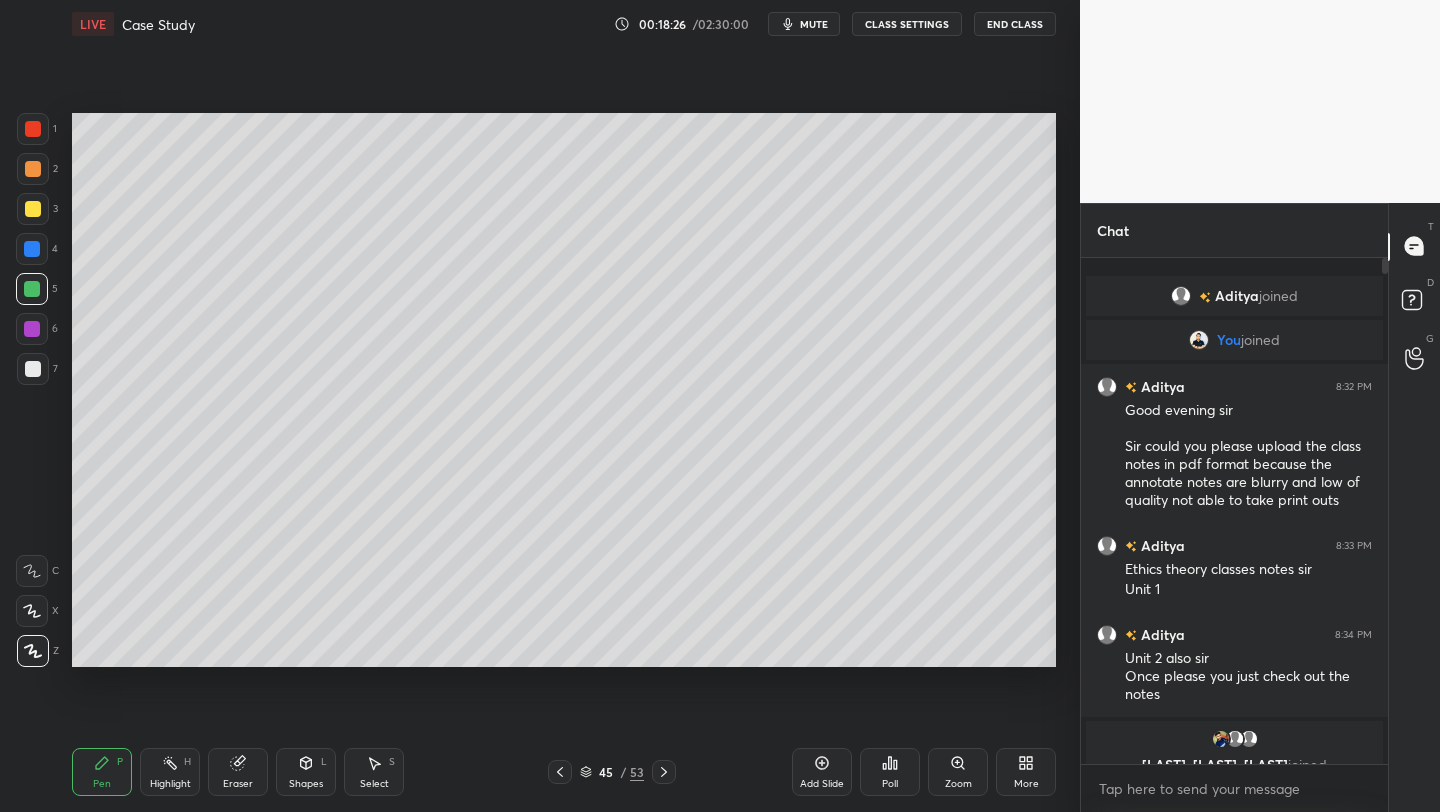 click at bounding box center [33, 369] 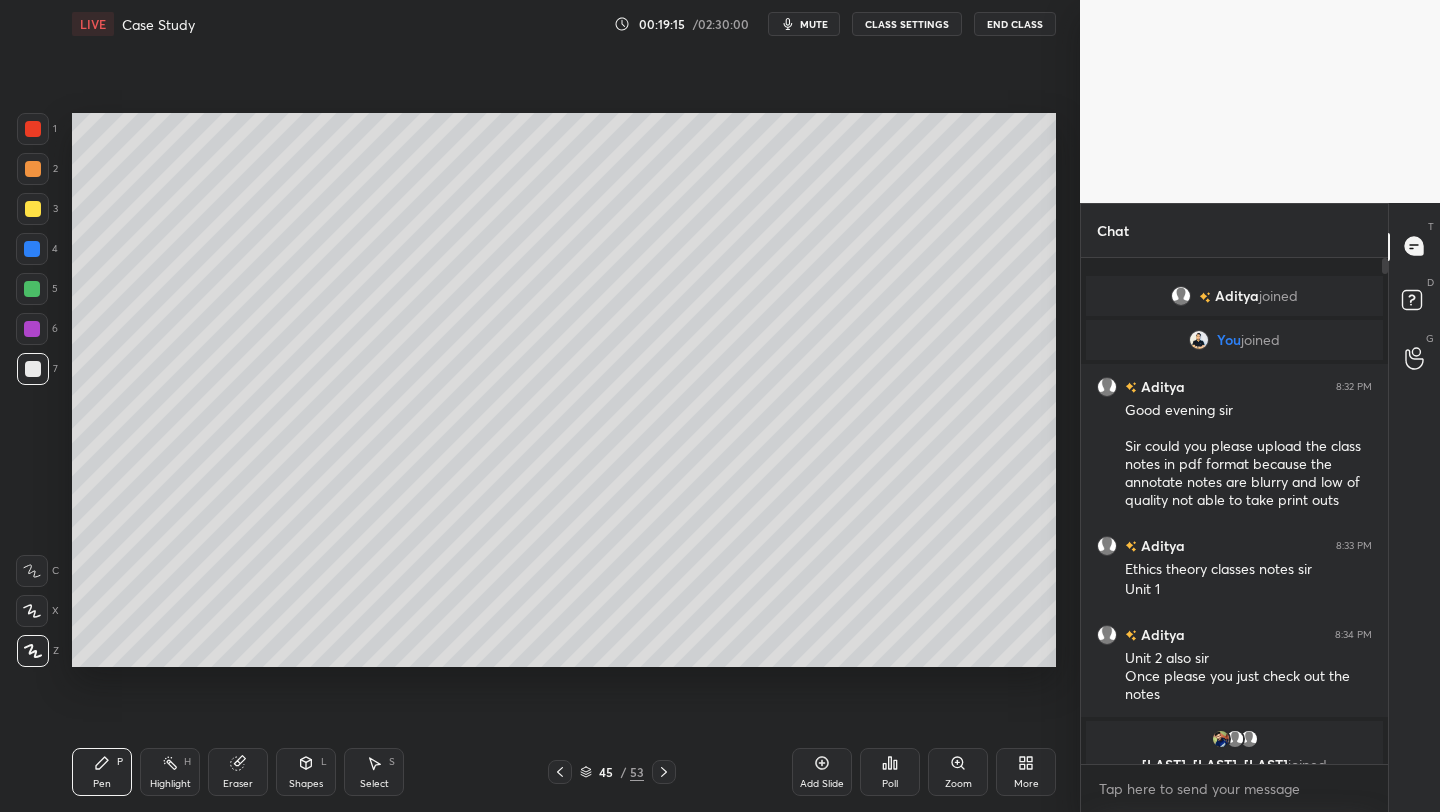 click 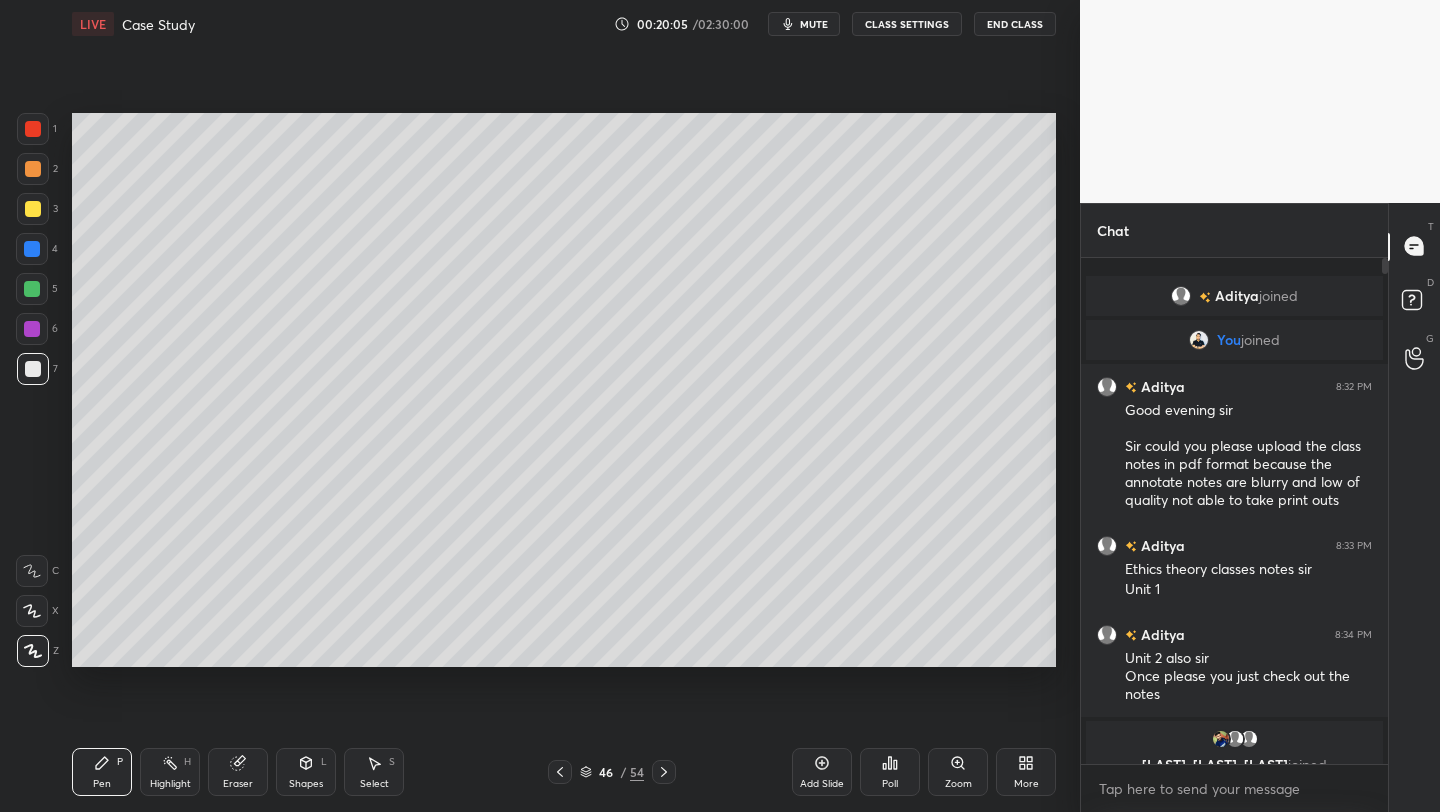 drag, startPoint x: 829, startPoint y: 772, endPoint x: 821, endPoint y: 764, distance: 11.313708 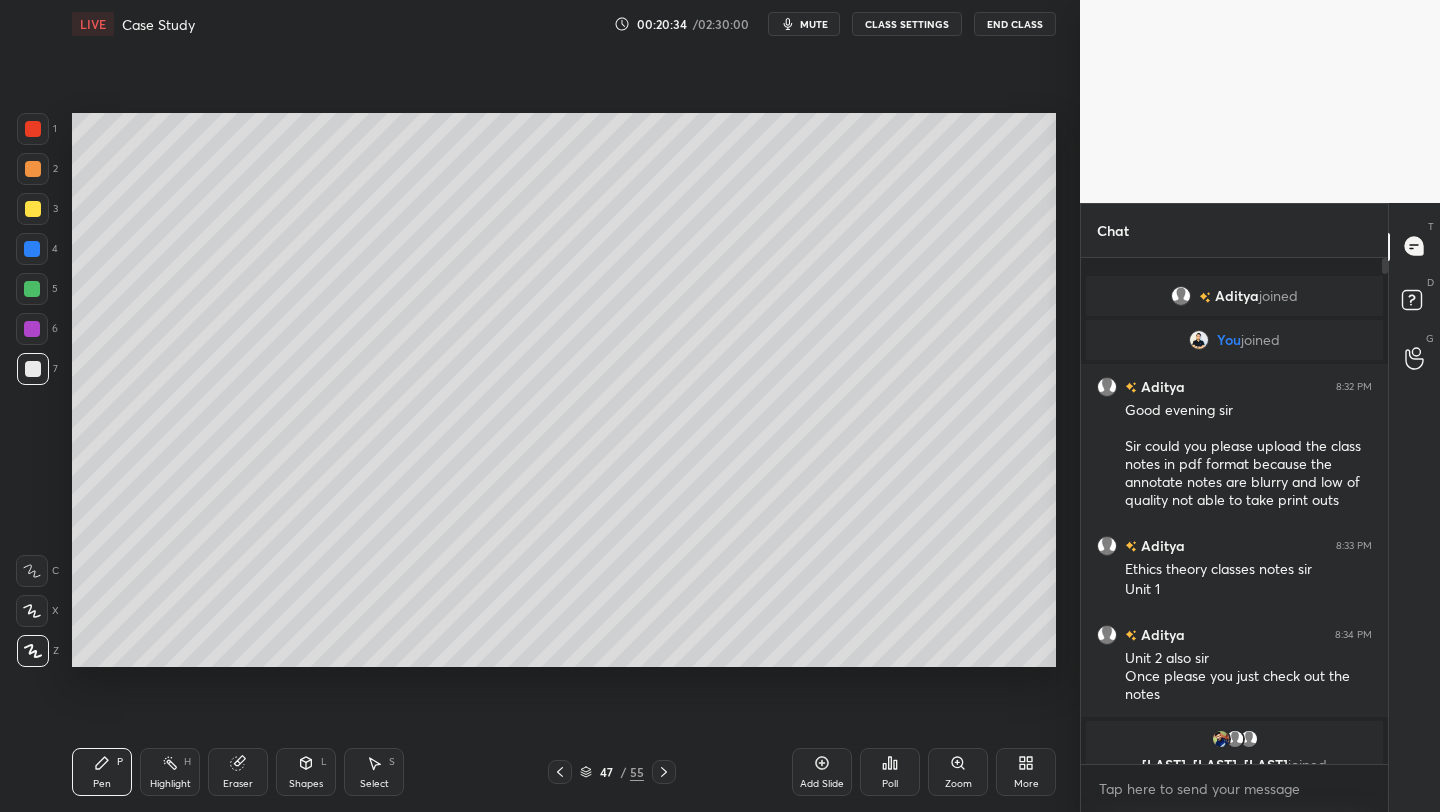 click at bounding box center (33, 209) 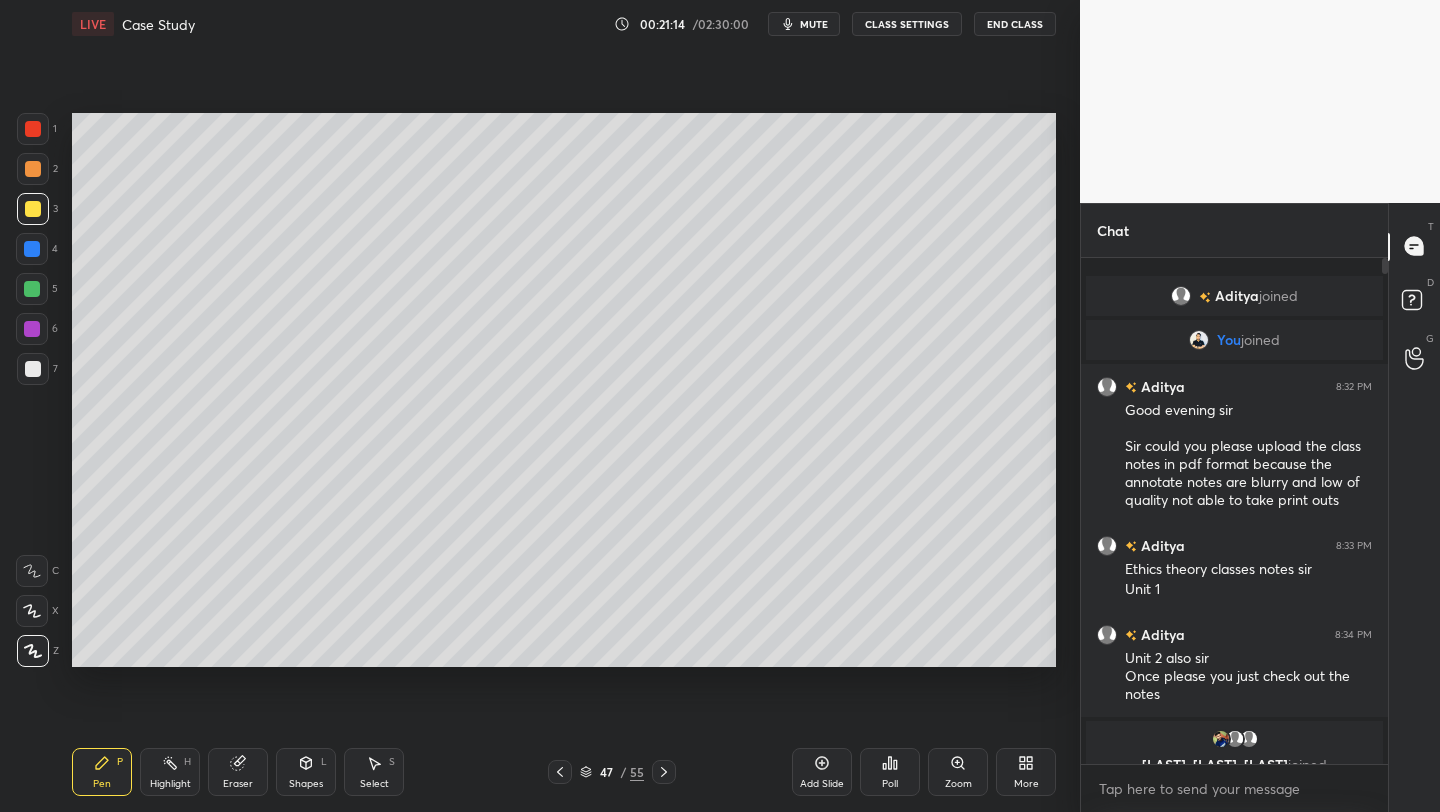 click at bounding box center [33, 369] 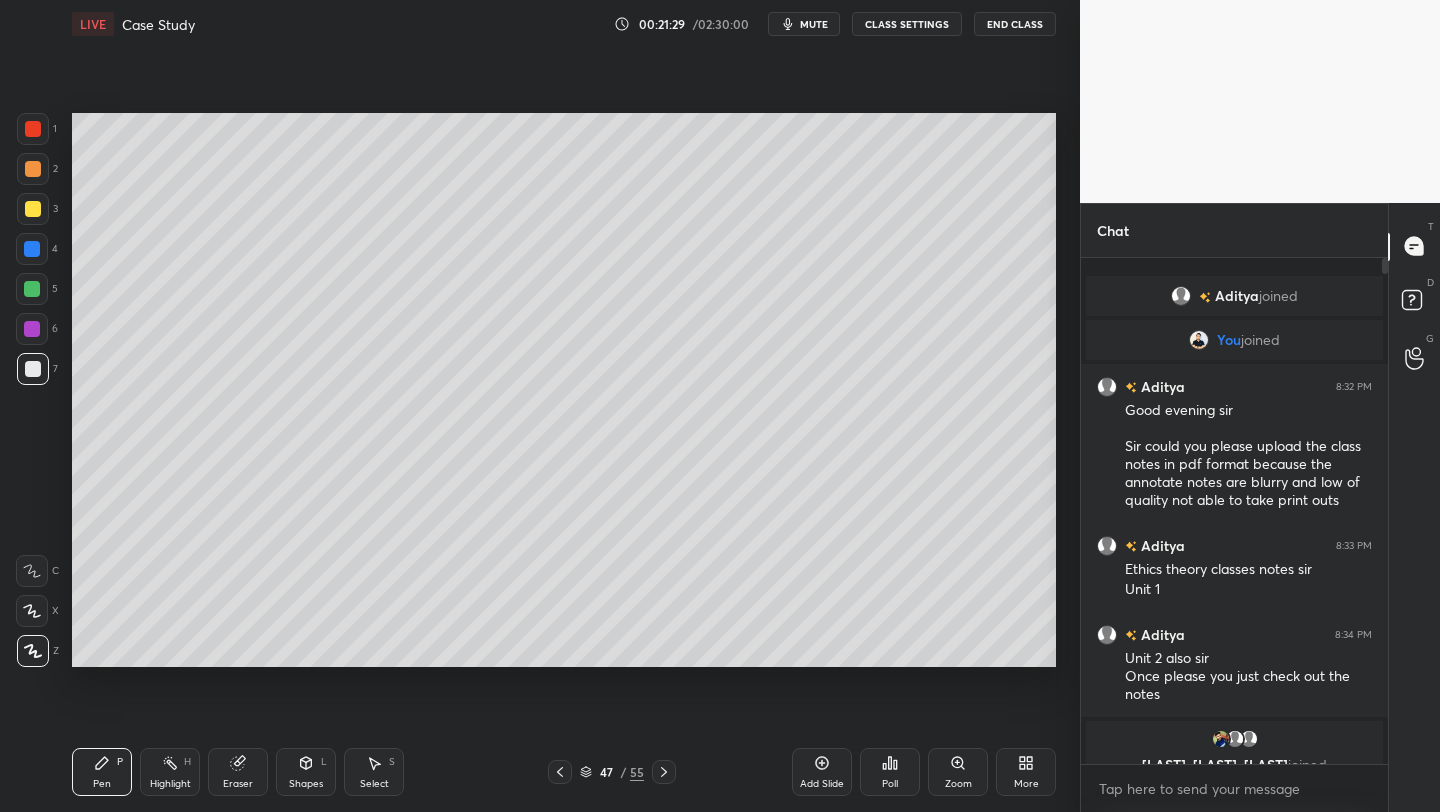 click at bounding box center (33, 129) 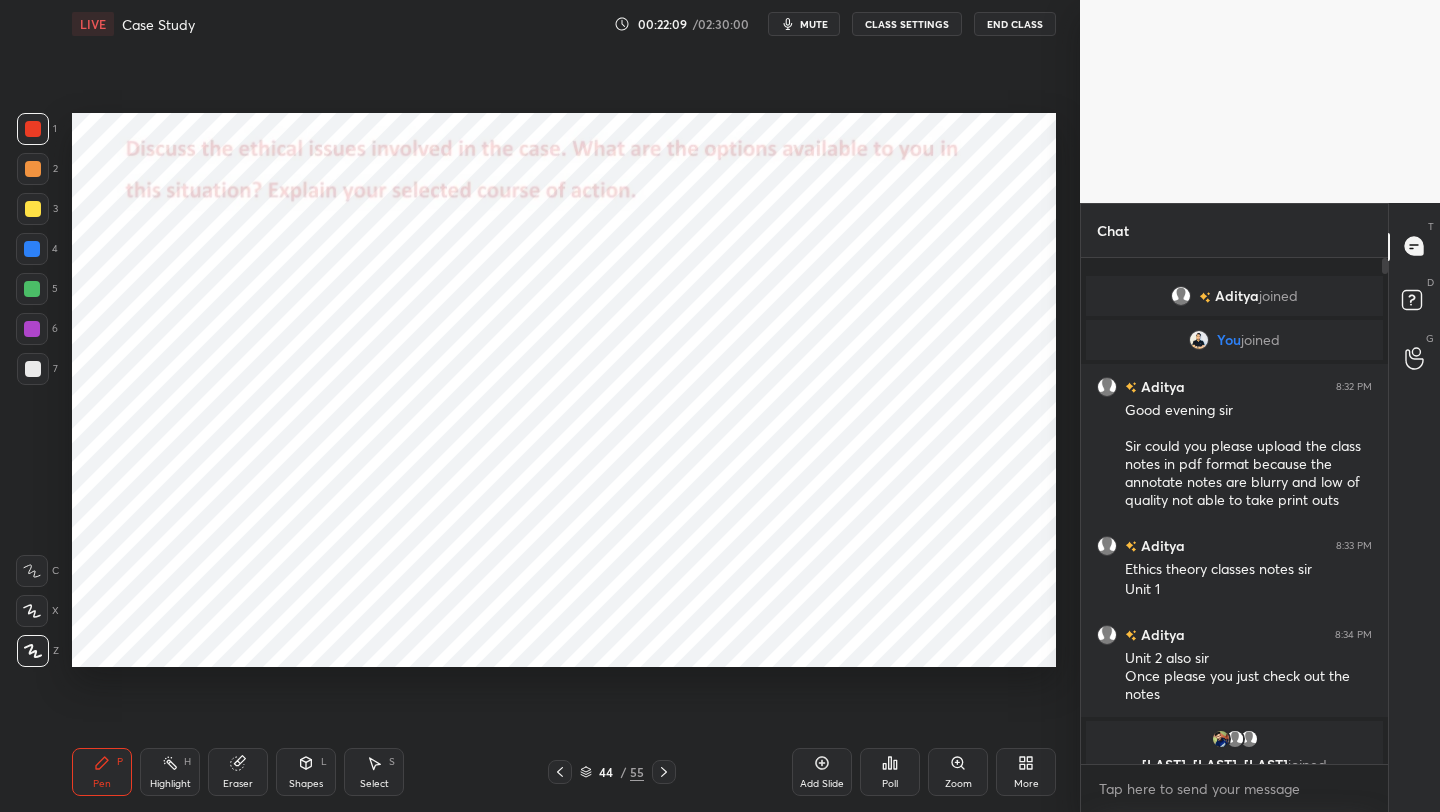 drag, startPoint x: 824, startPoint y: 763, endPoint x: 808, endPoint y: 778, distance: 21.931713 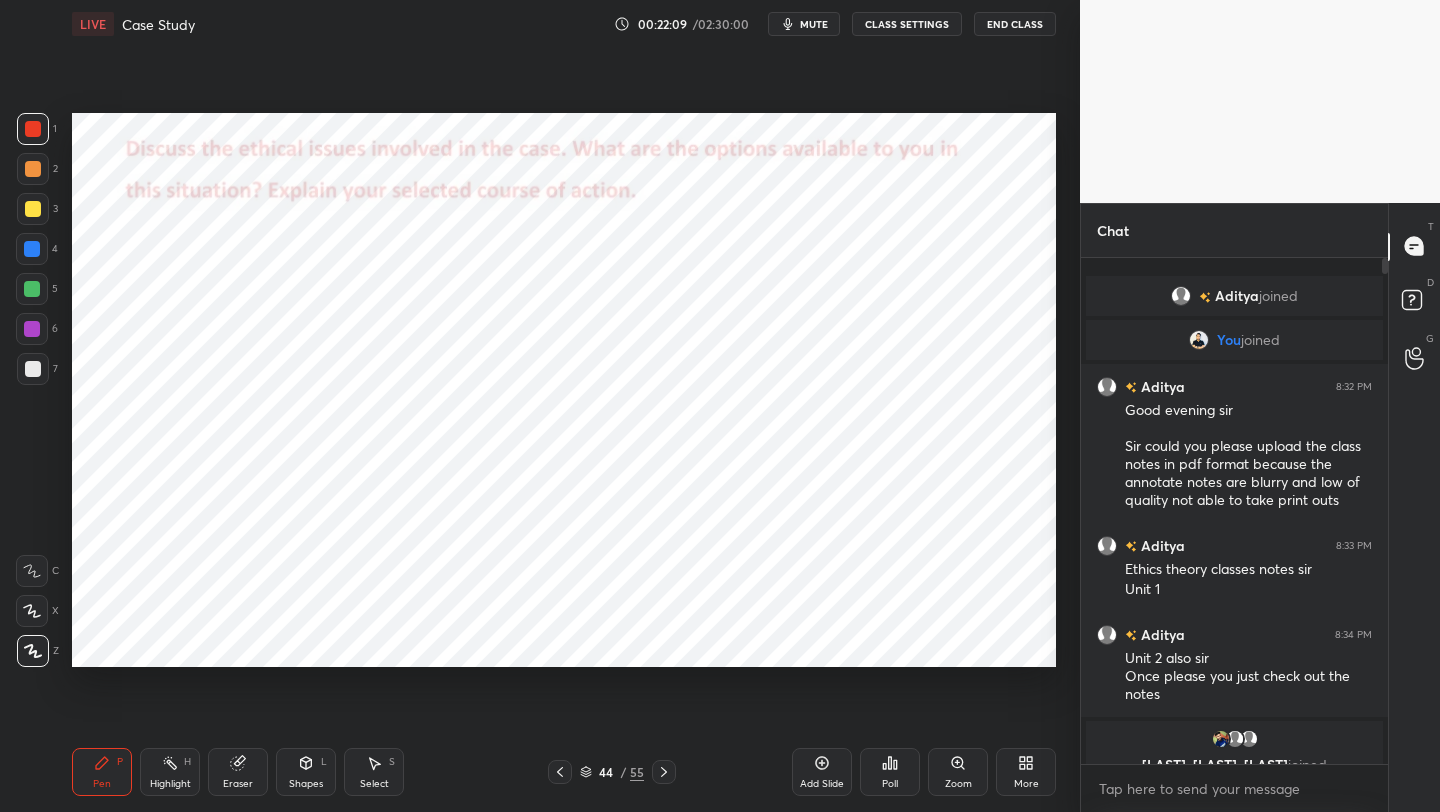 click 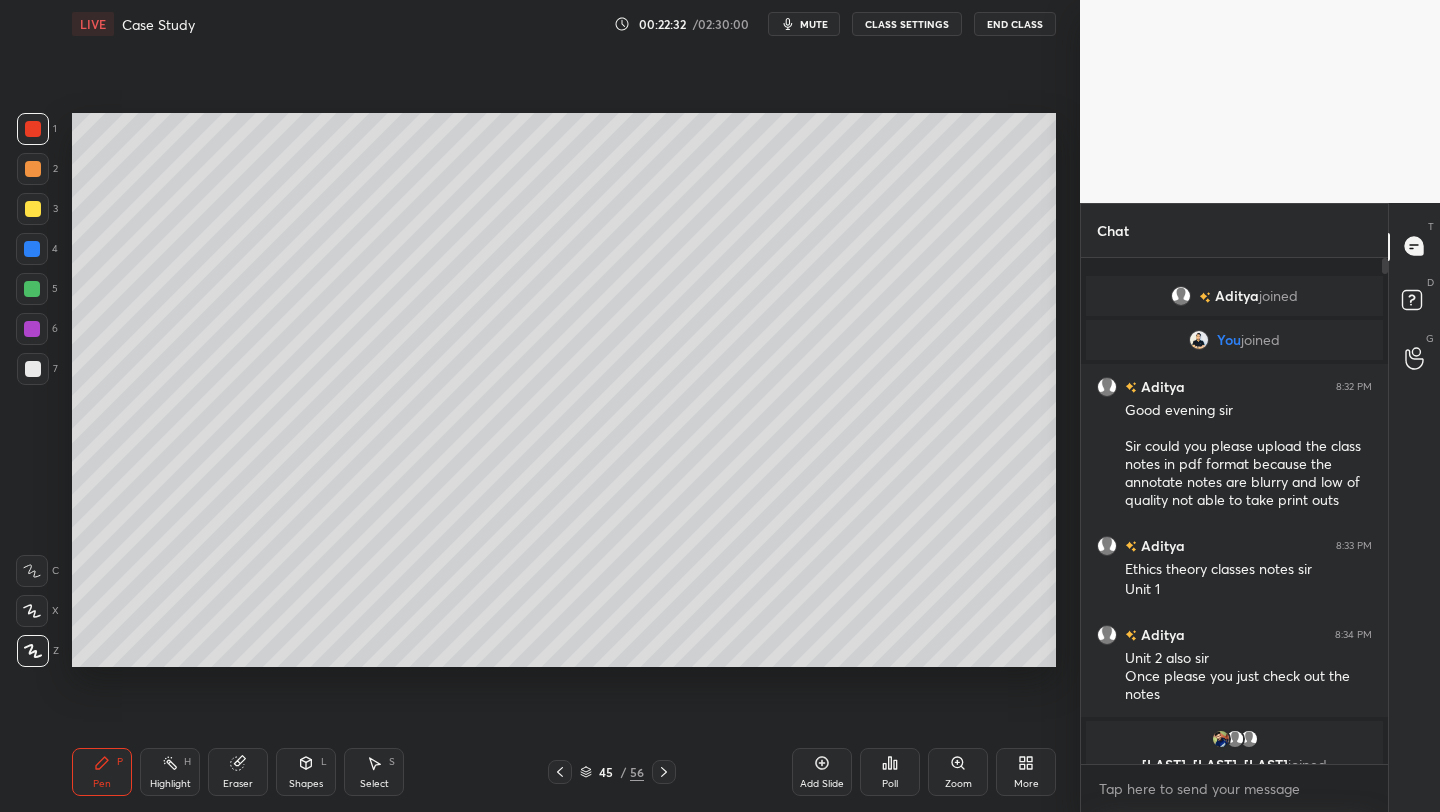 click at bounding box center (33, 209) 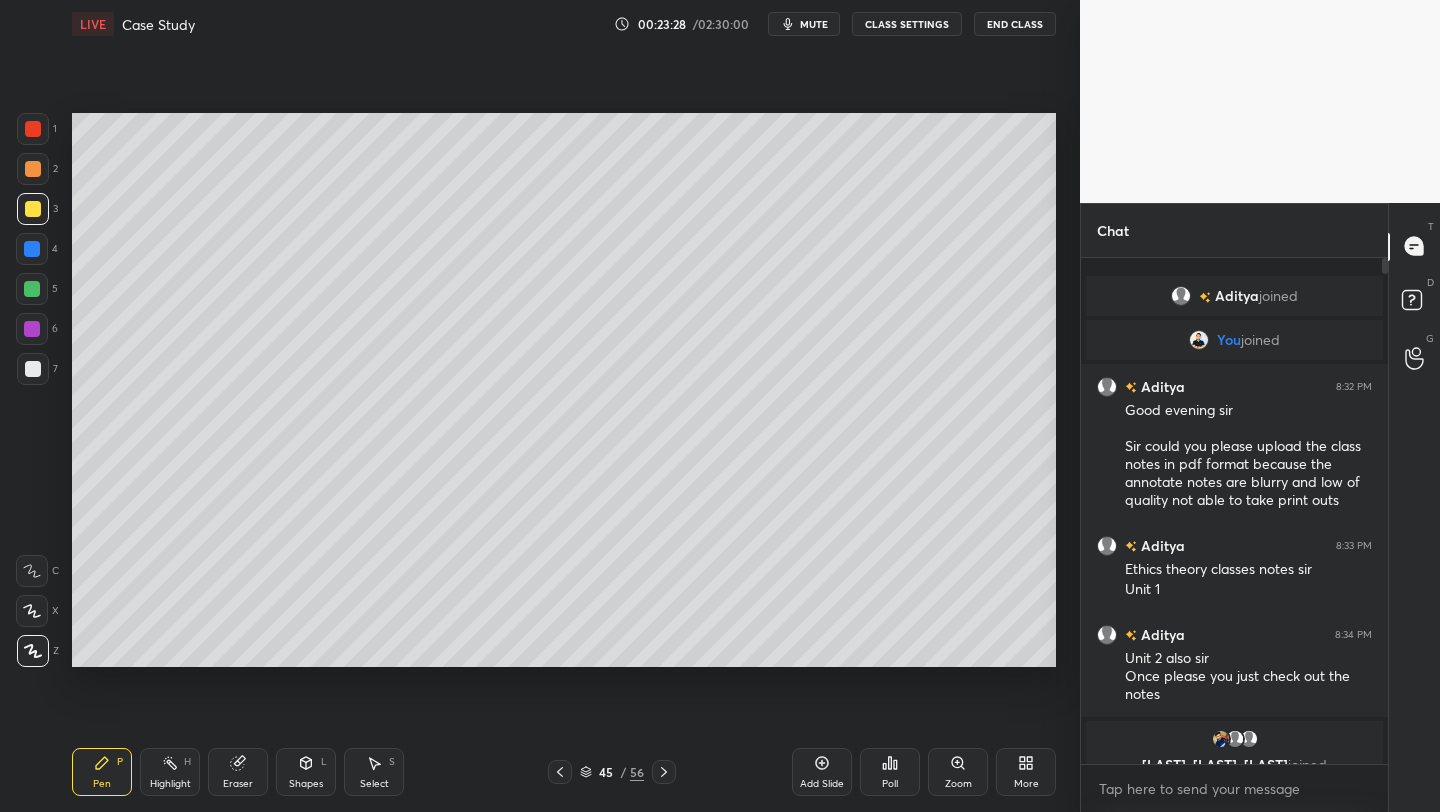drag, startPoint x: 35, startPoint y: 371, endPoint x: 16, endPoint y: 367, distance: 19.416489 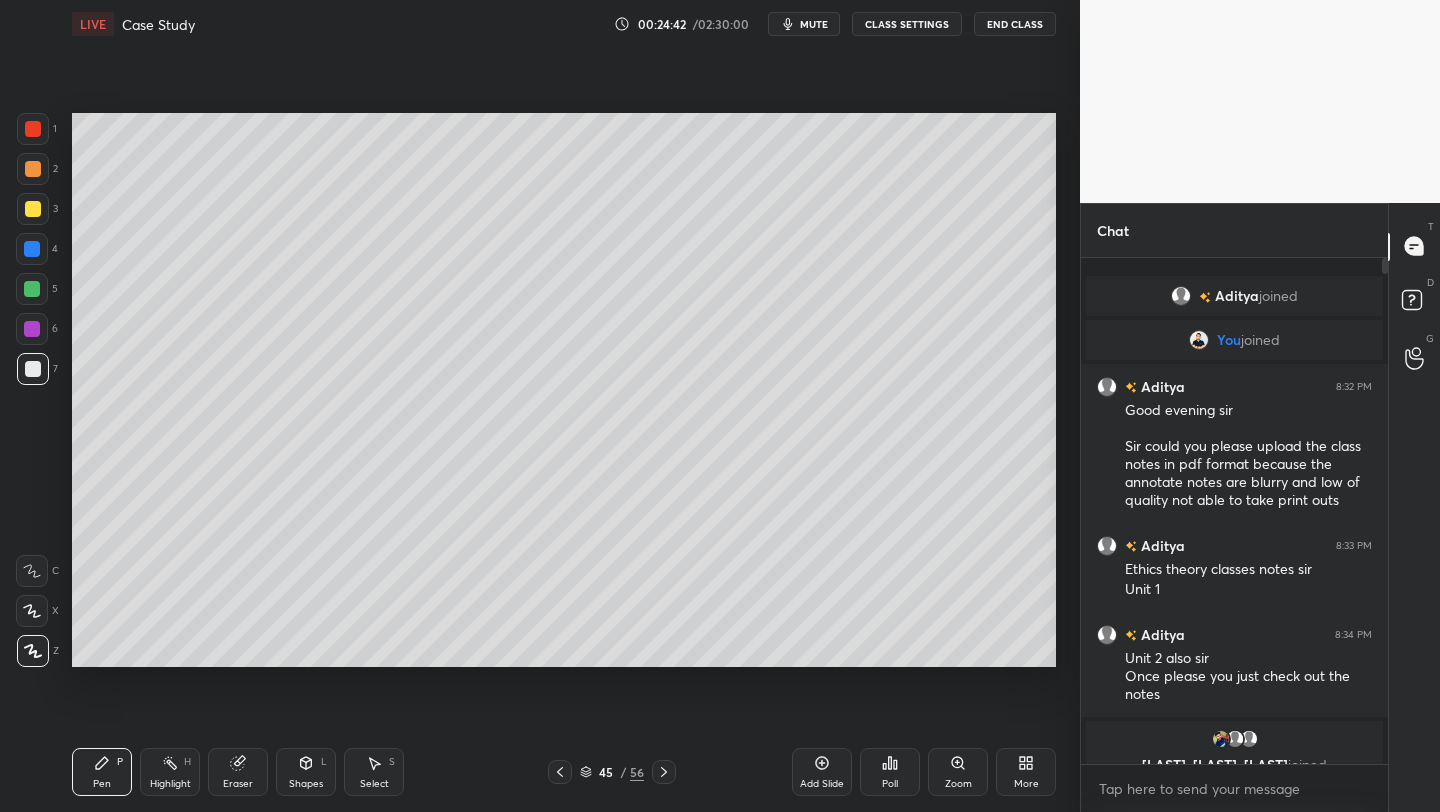 drag, startPoint x: 823, startPoint y: 761, endPoint x: 810, endPoint y: 730, distance: 33.61547 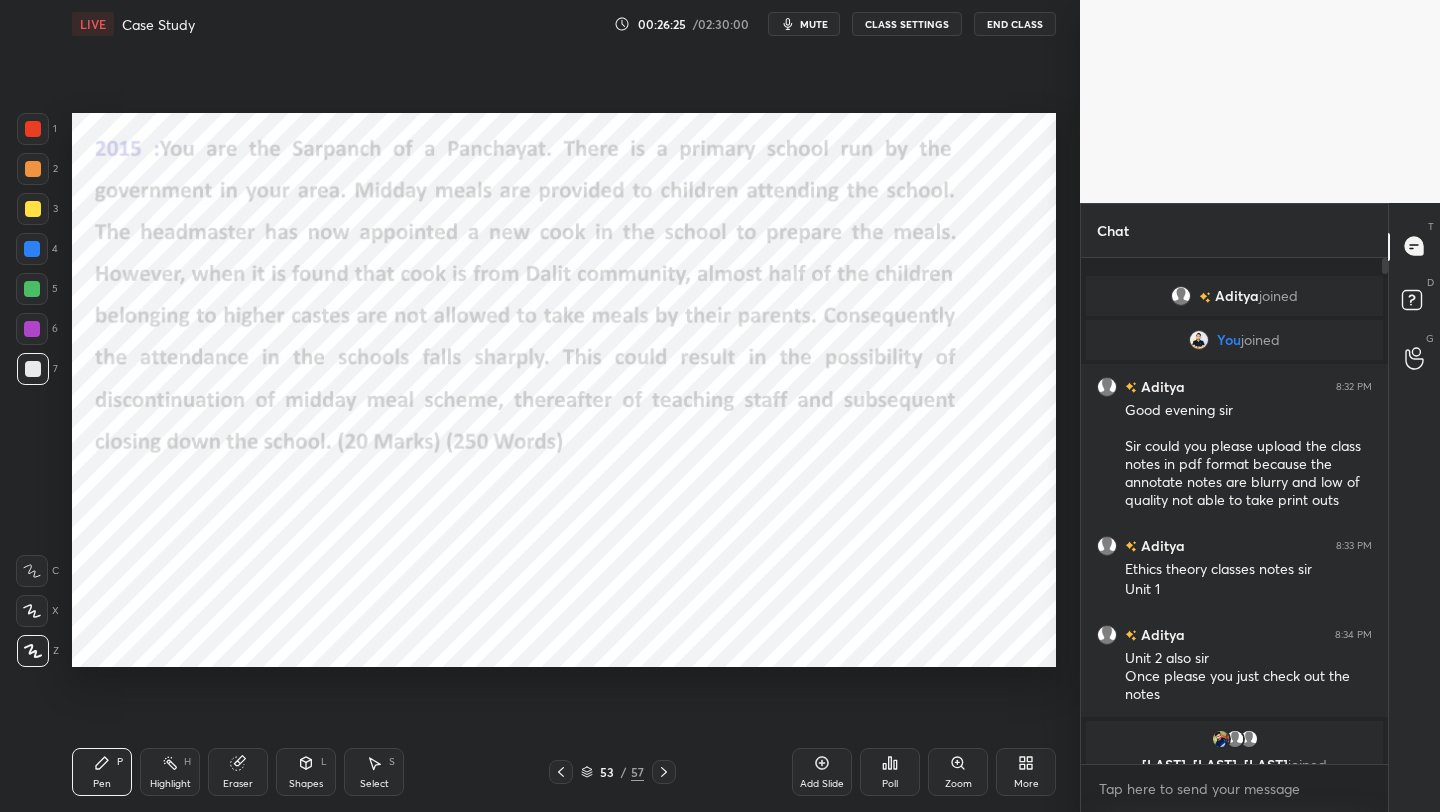 drag, startPoint x: 30, startPoint y: 128, endPoint x: 43, endPoint y: 125, distance: 13.341664 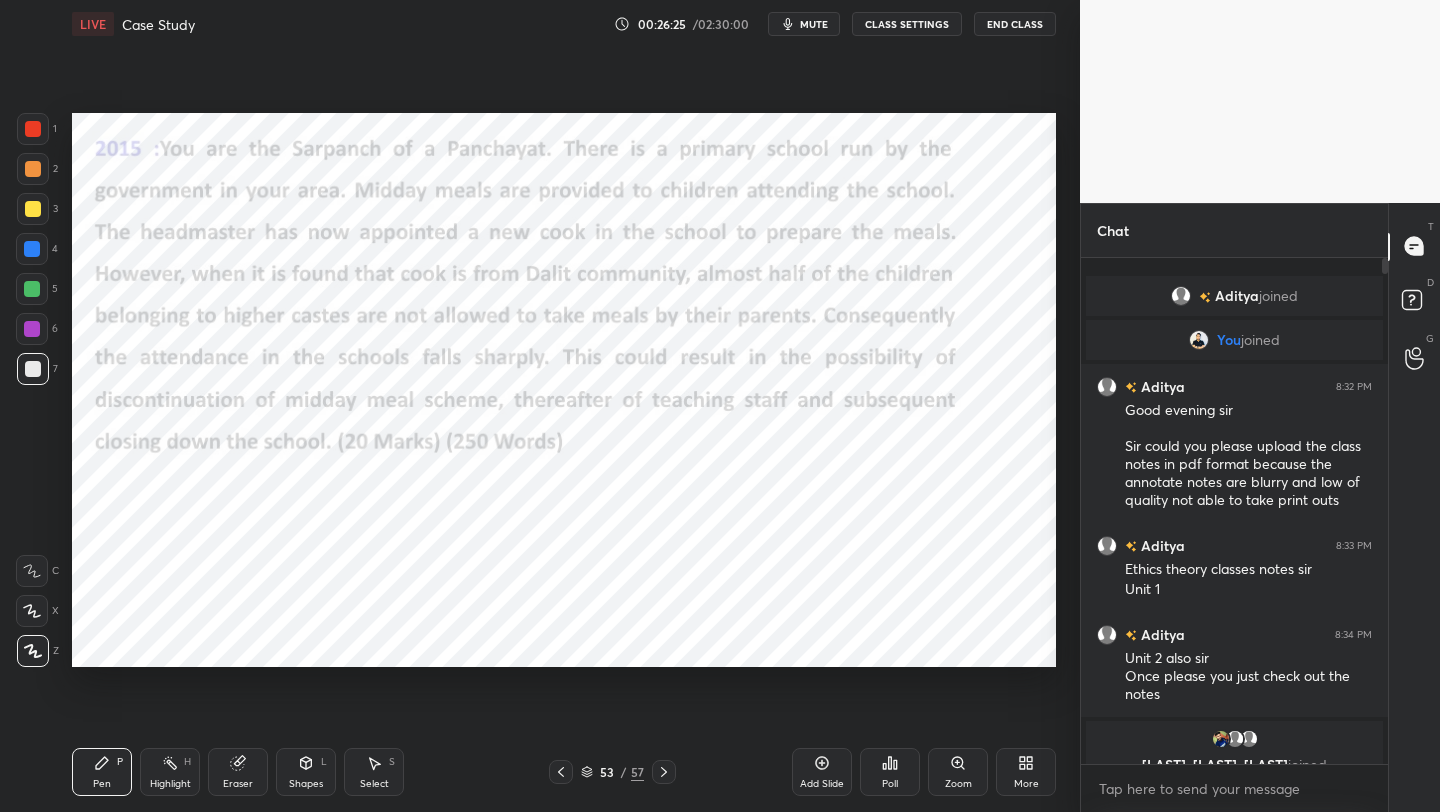 click at bounding box center (33, 129) 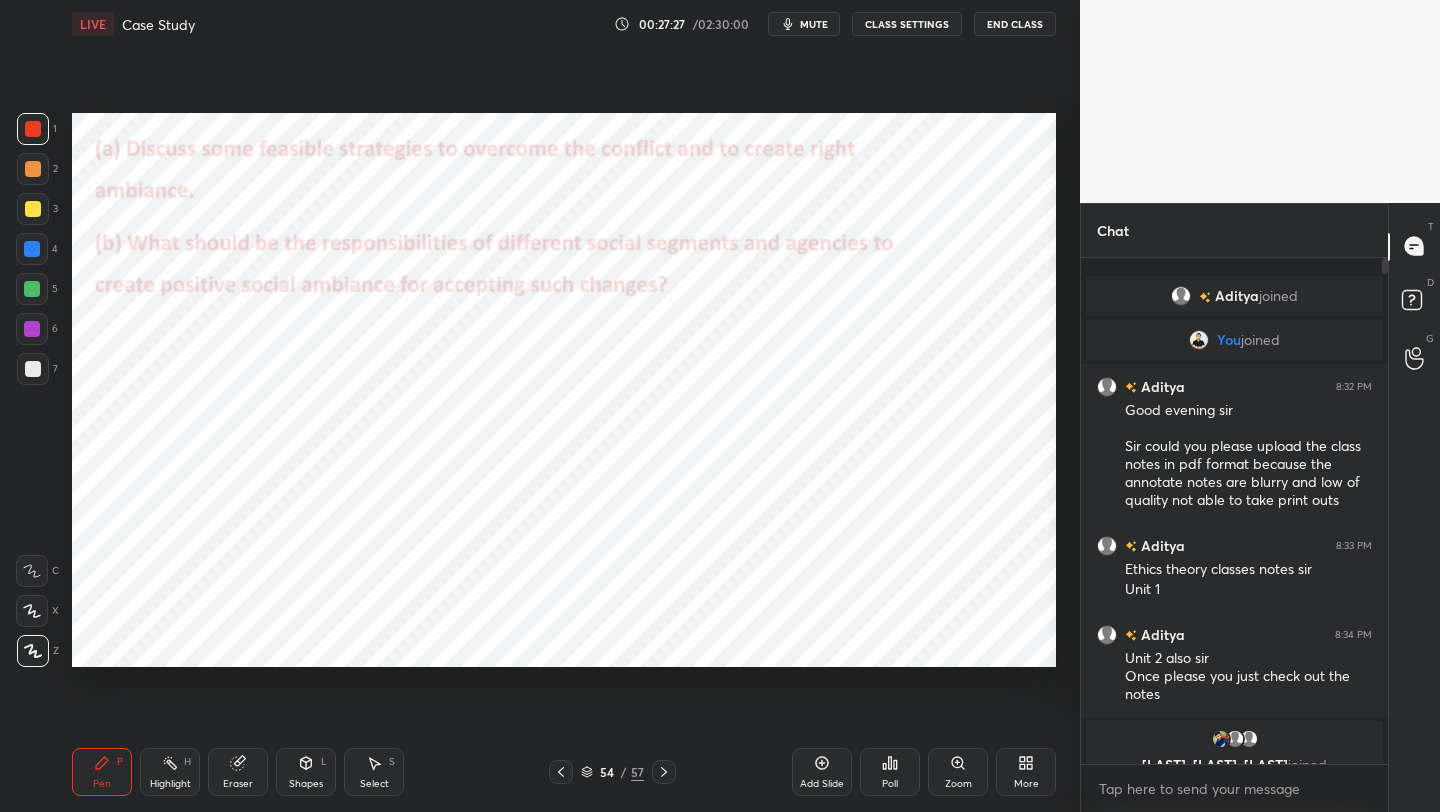 click at bounding box center (32, 329) 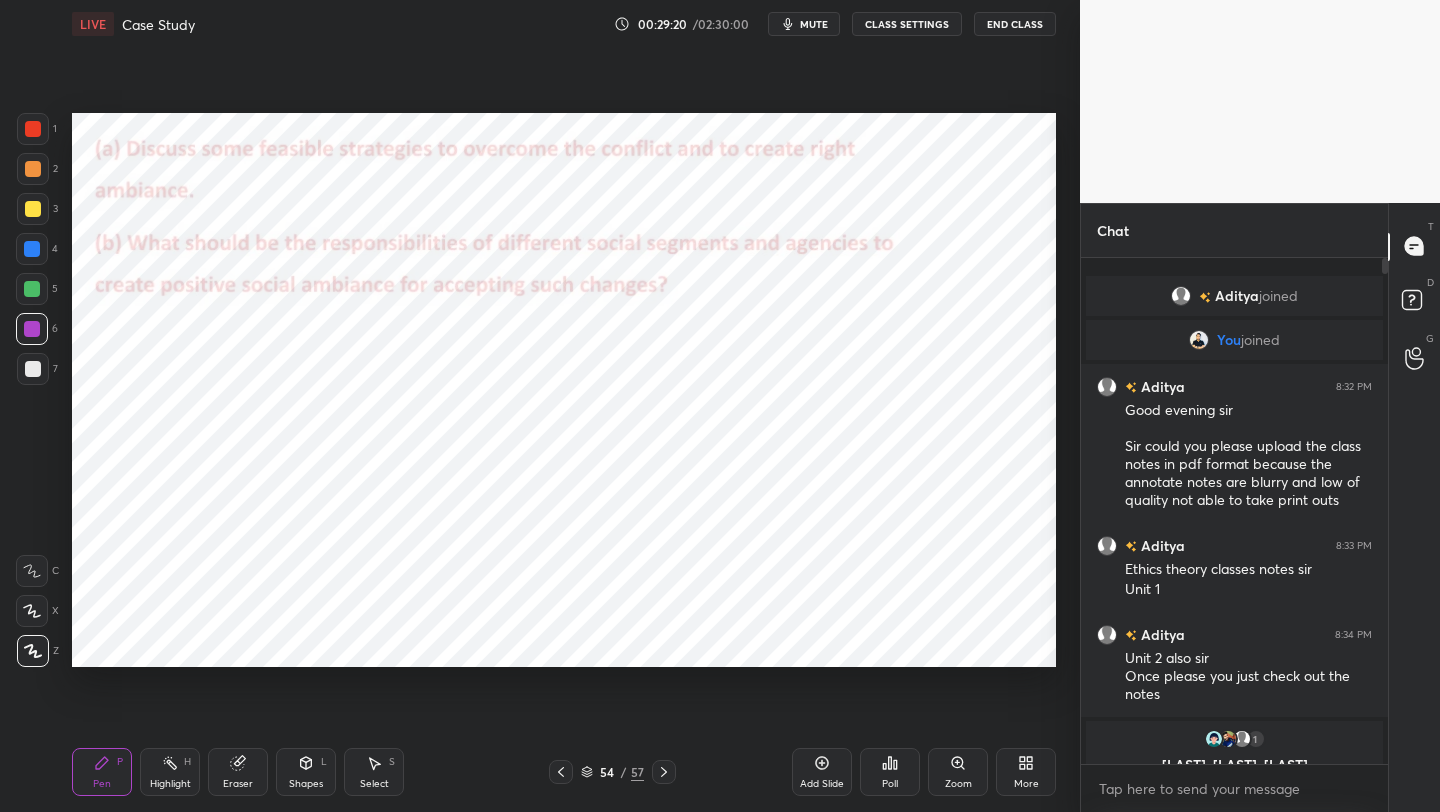 drag, startPoint x: 239, startPoint y: 771, endPoint x: 223, endPoint y: 790, distance: 24.839485 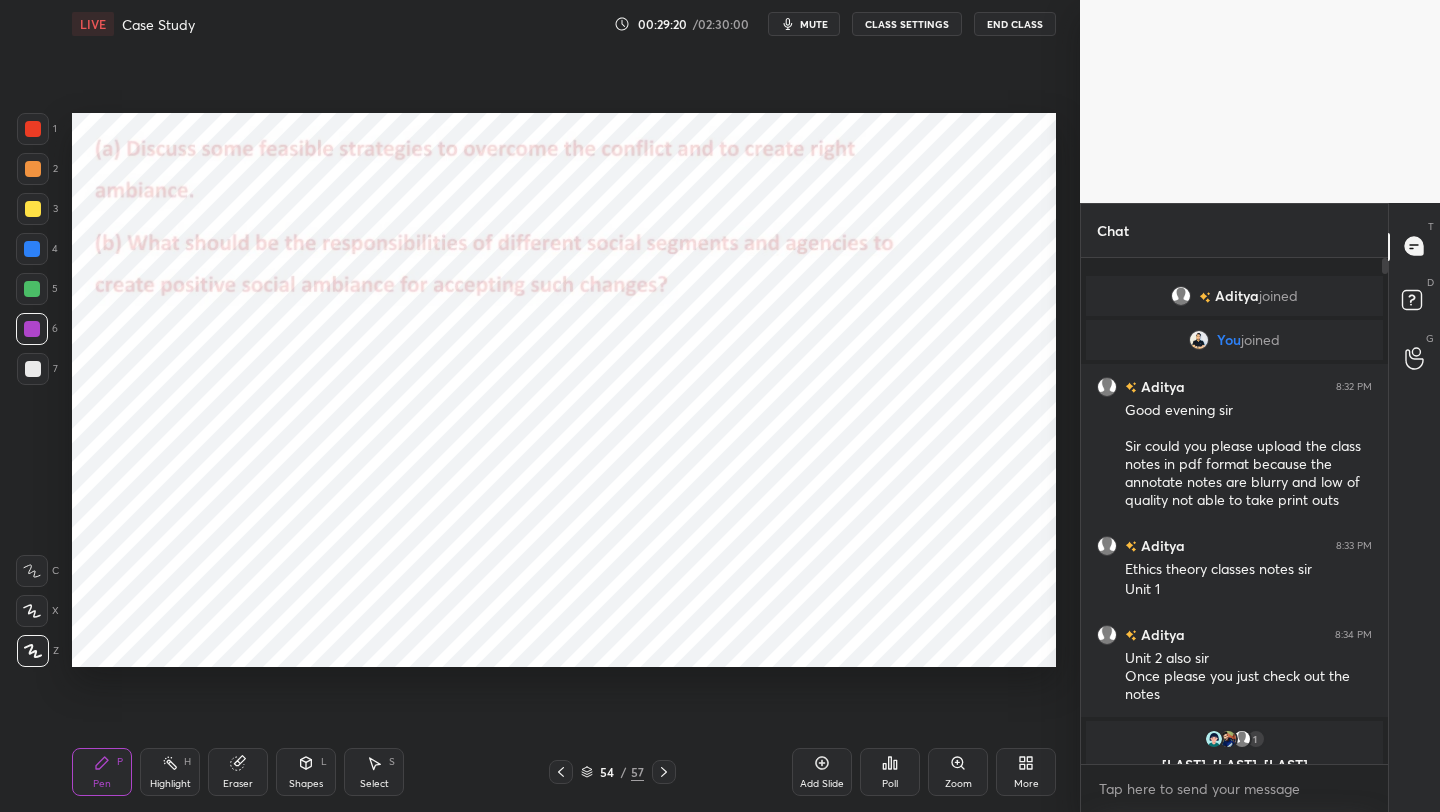 click on "Eraser" at bounding box center (238, 772) 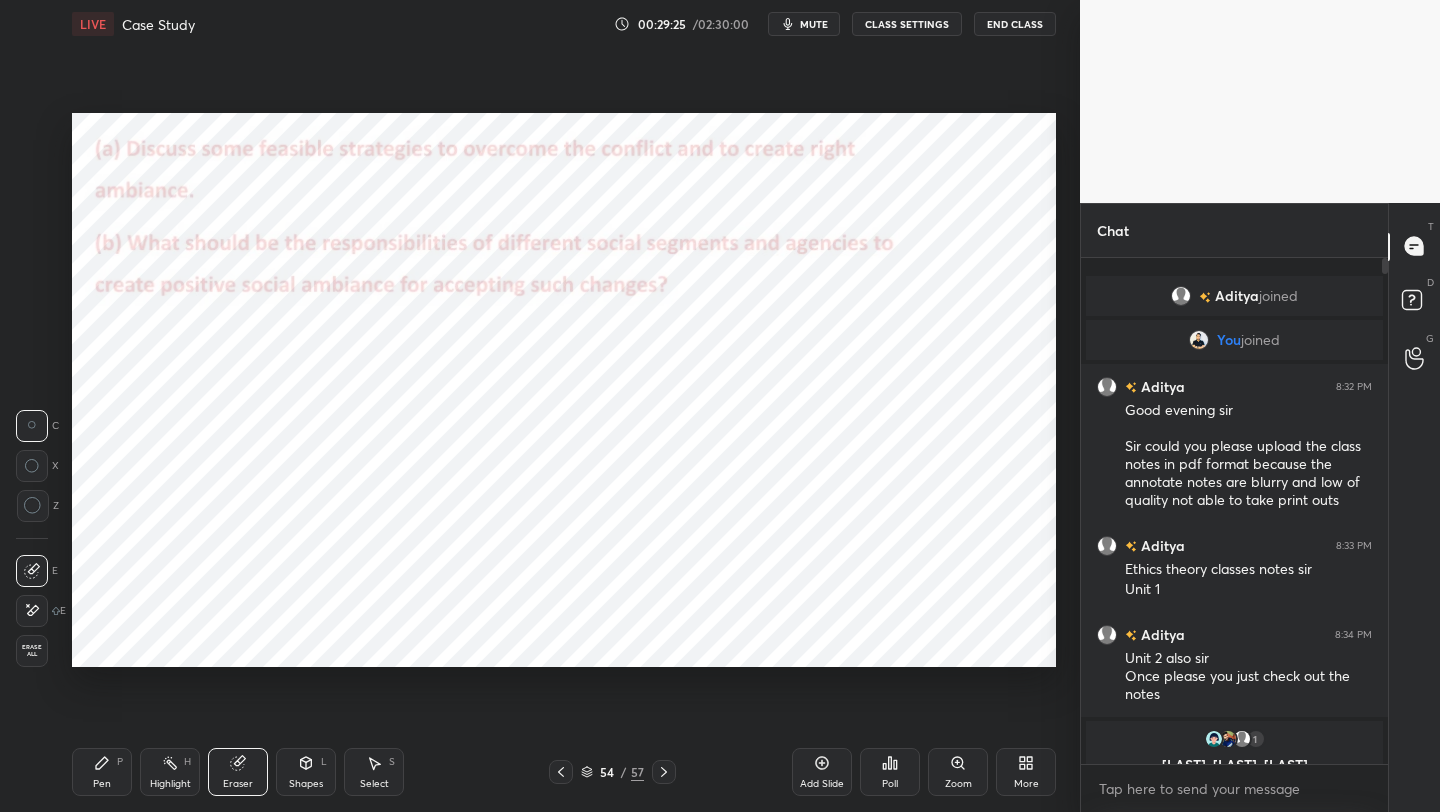 drag, startPoint x: 101, startPoint y: 774, endPoint x: 87, endPoint y: 774, distance: 14 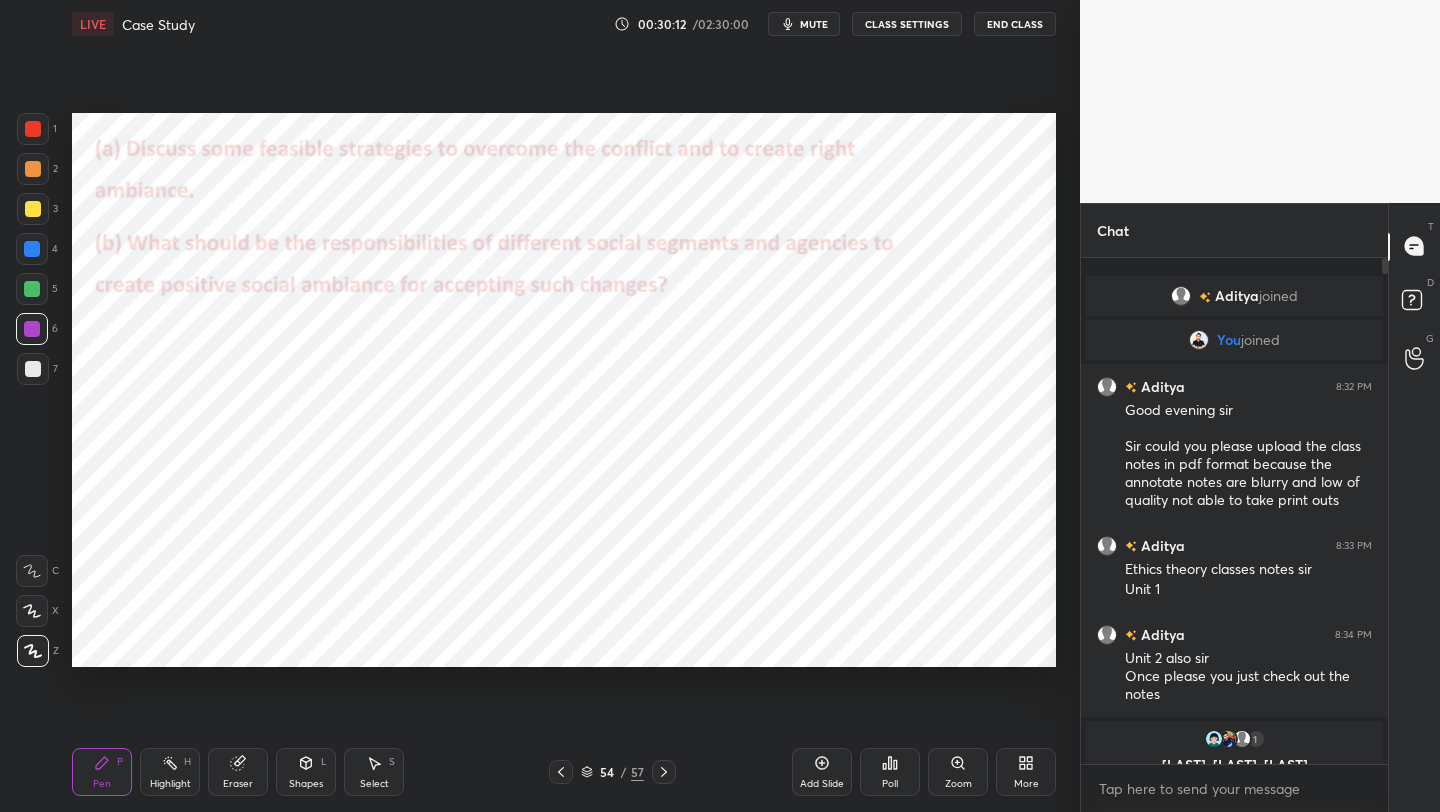 click on "Add Slide" at bounding box center (822, 772) 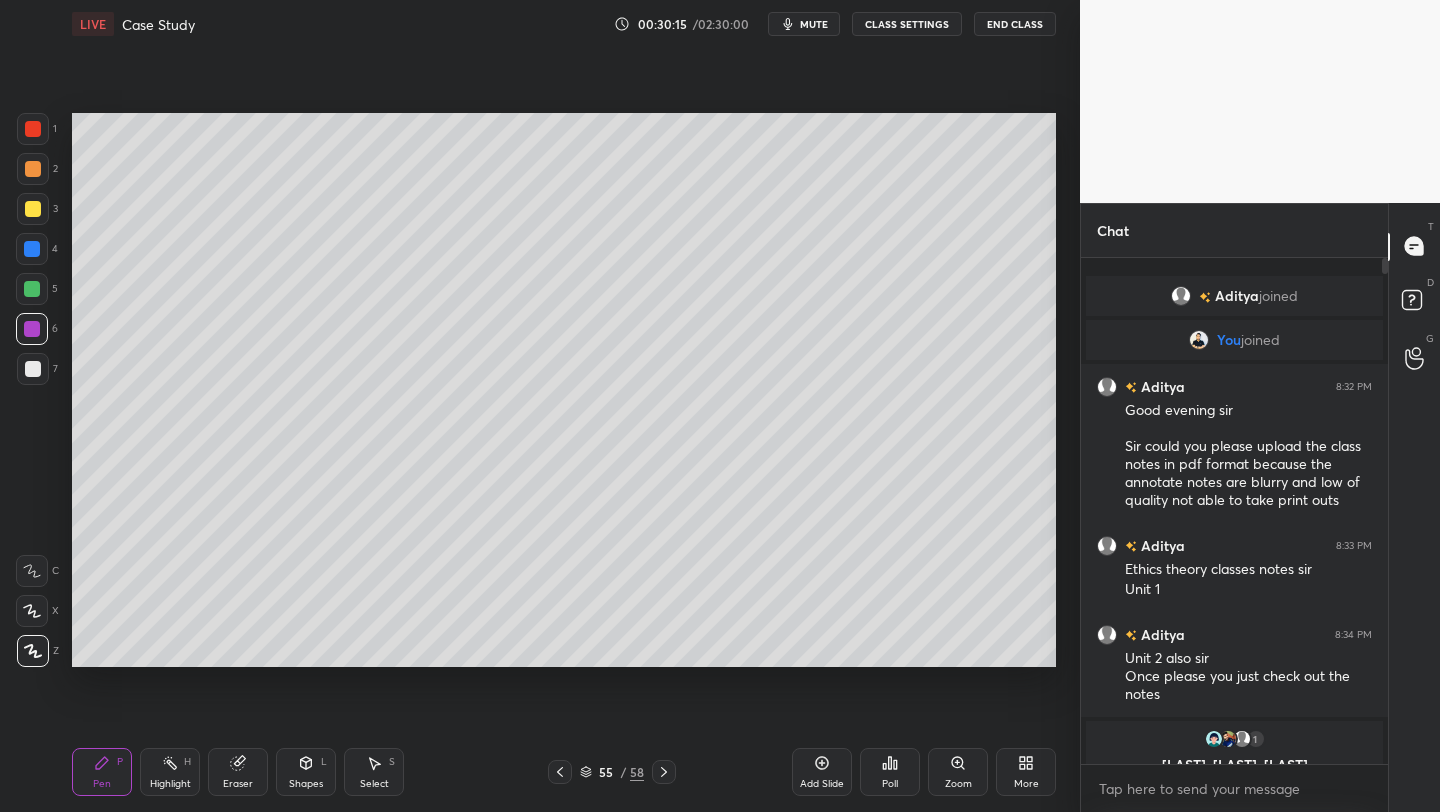 drag, startPoint x: 27, startPoint y: 125, endPoint x: 8, endPoint y: 132, distance: 20.248457 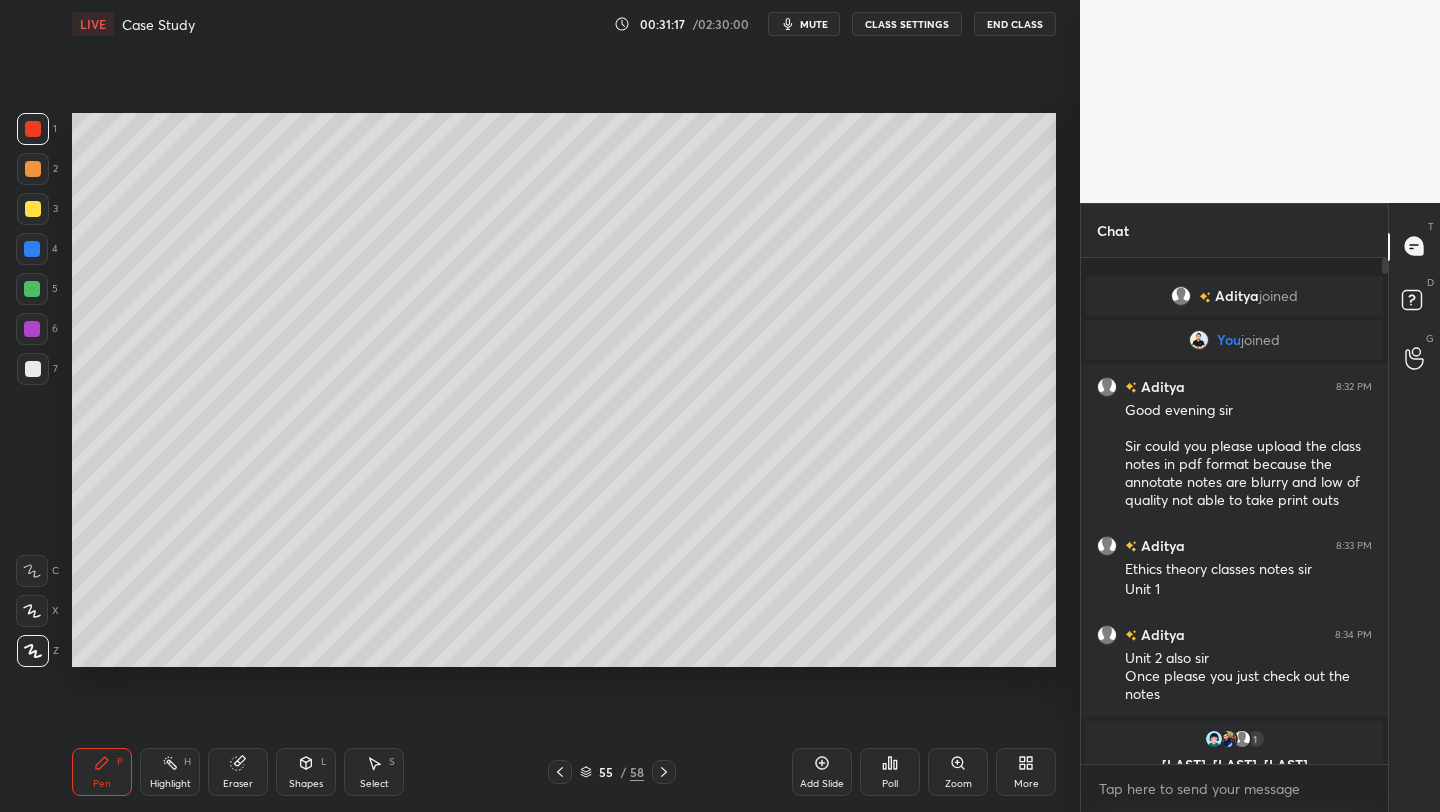click at bounding box center (33, 209) 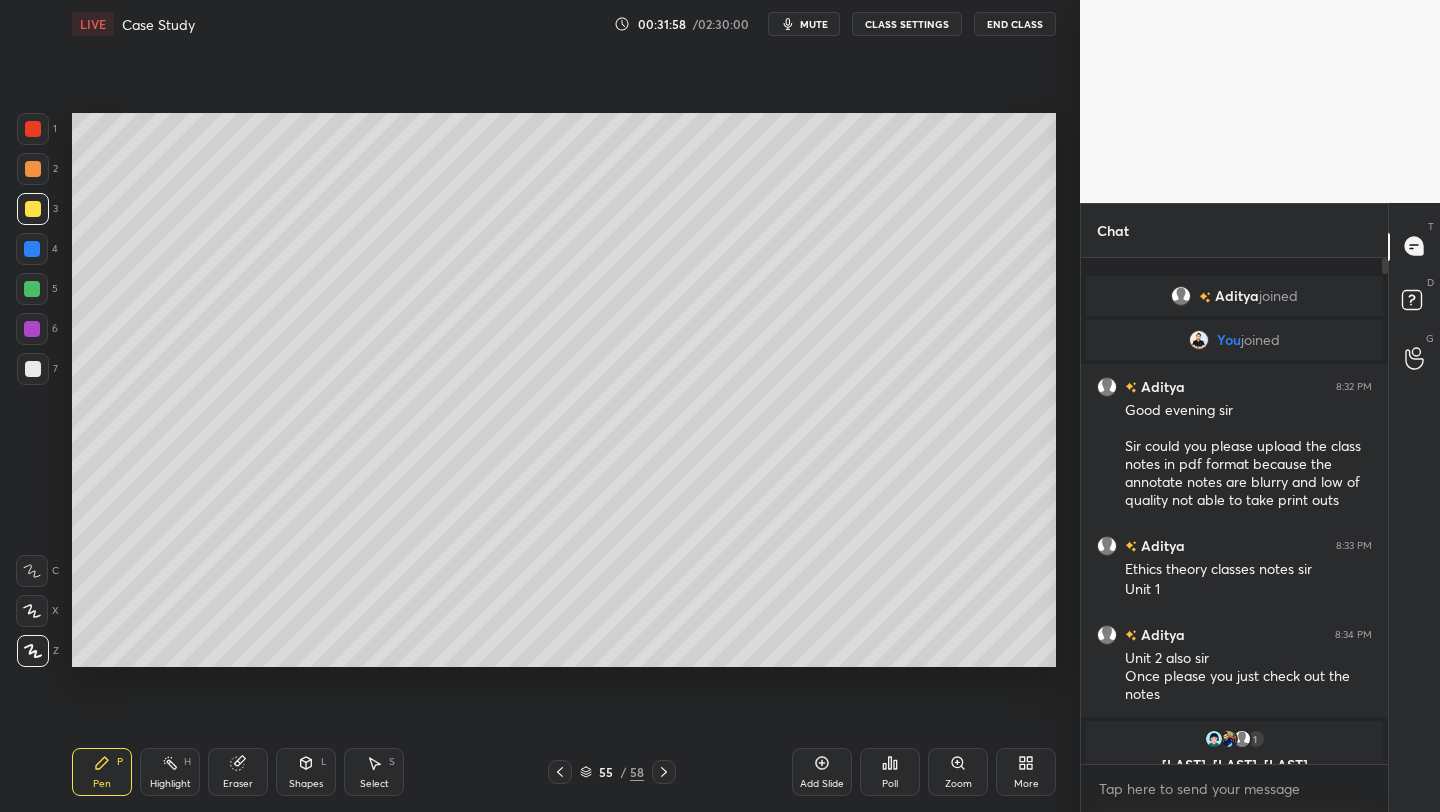 drag, startPoint x: 845, startPoint y: 771, endPoint x: 835, endPoint y: 761, distance: 14.142136 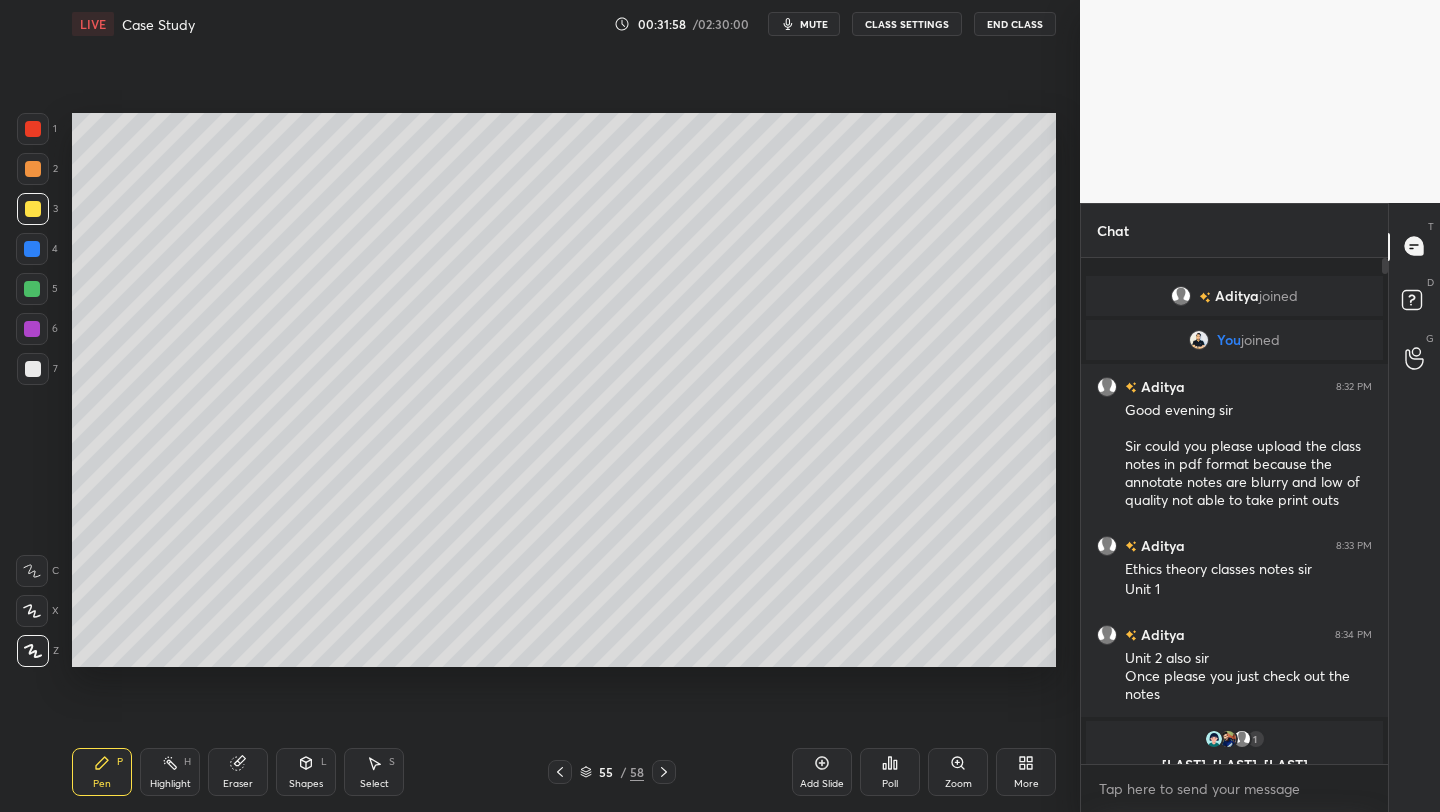 click on "Add Slide" at bounding box center [822, 772] 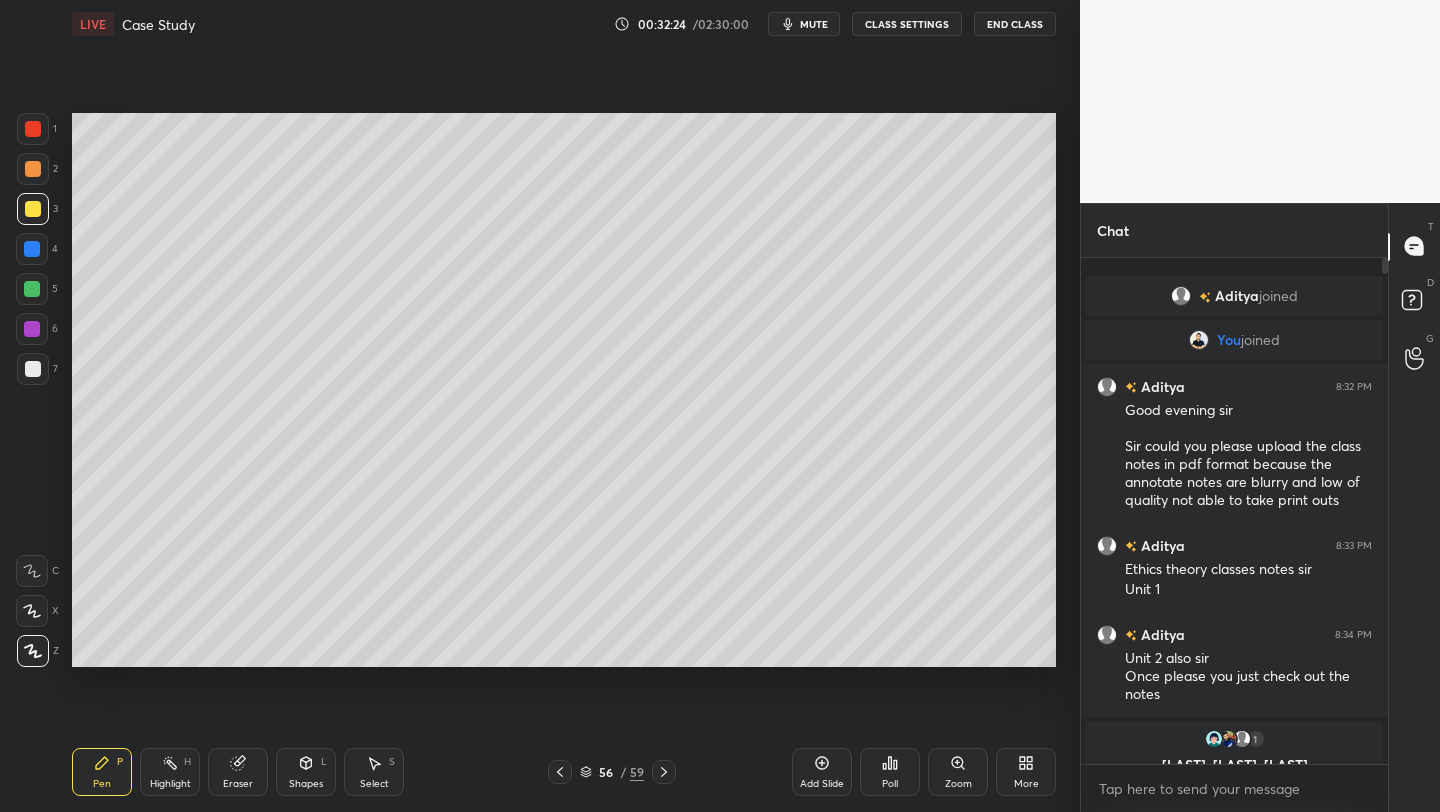 drag, startPoint x: 44, startPoint y: 295, endPoint x: 34, endPoint y: 290, distance: 11.18034 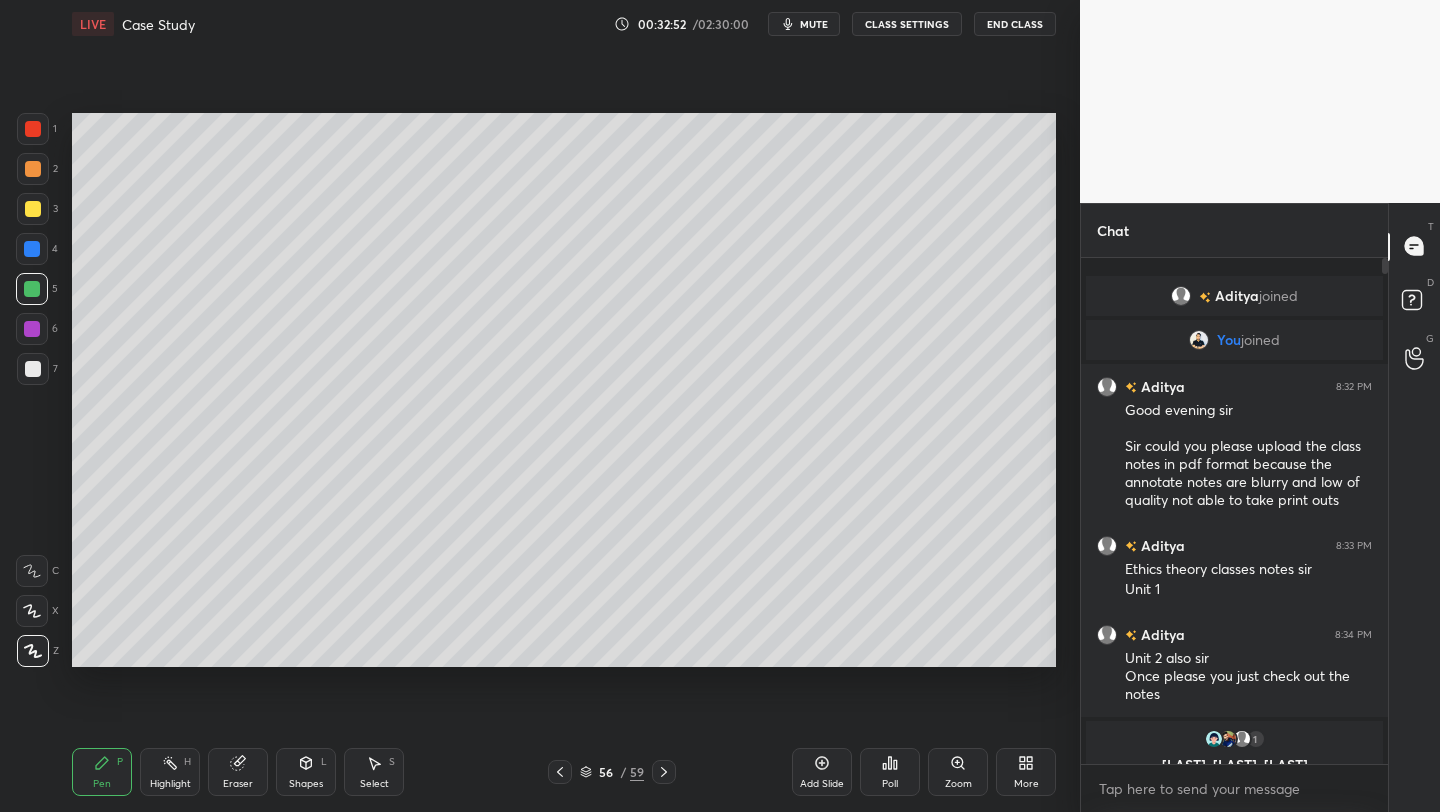 click at bounding box center [33, 369] 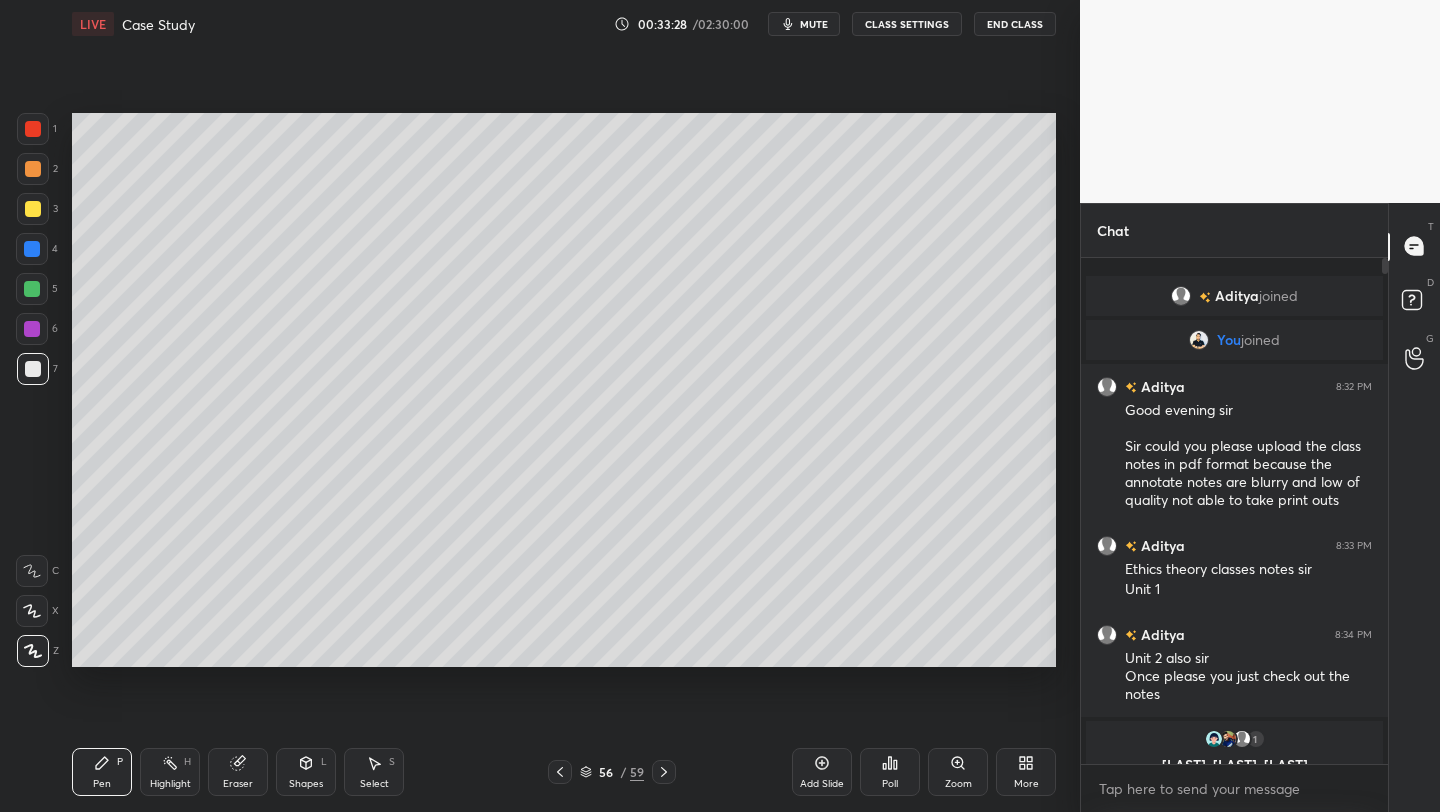 click 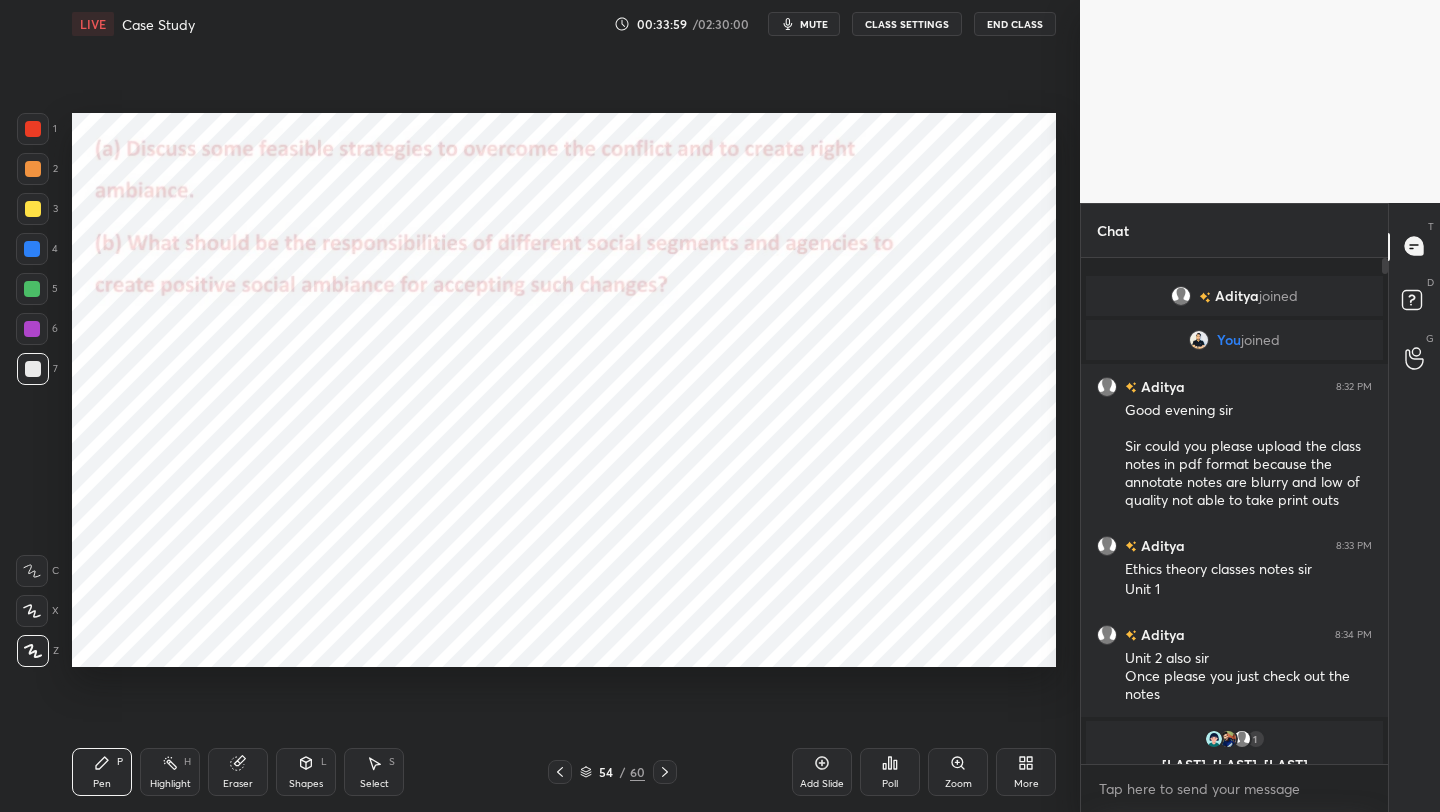 drag, startPoint x: 243, startPoint y: 753, endPoint x: 236, endPoint y: 742, distance: 13.038404 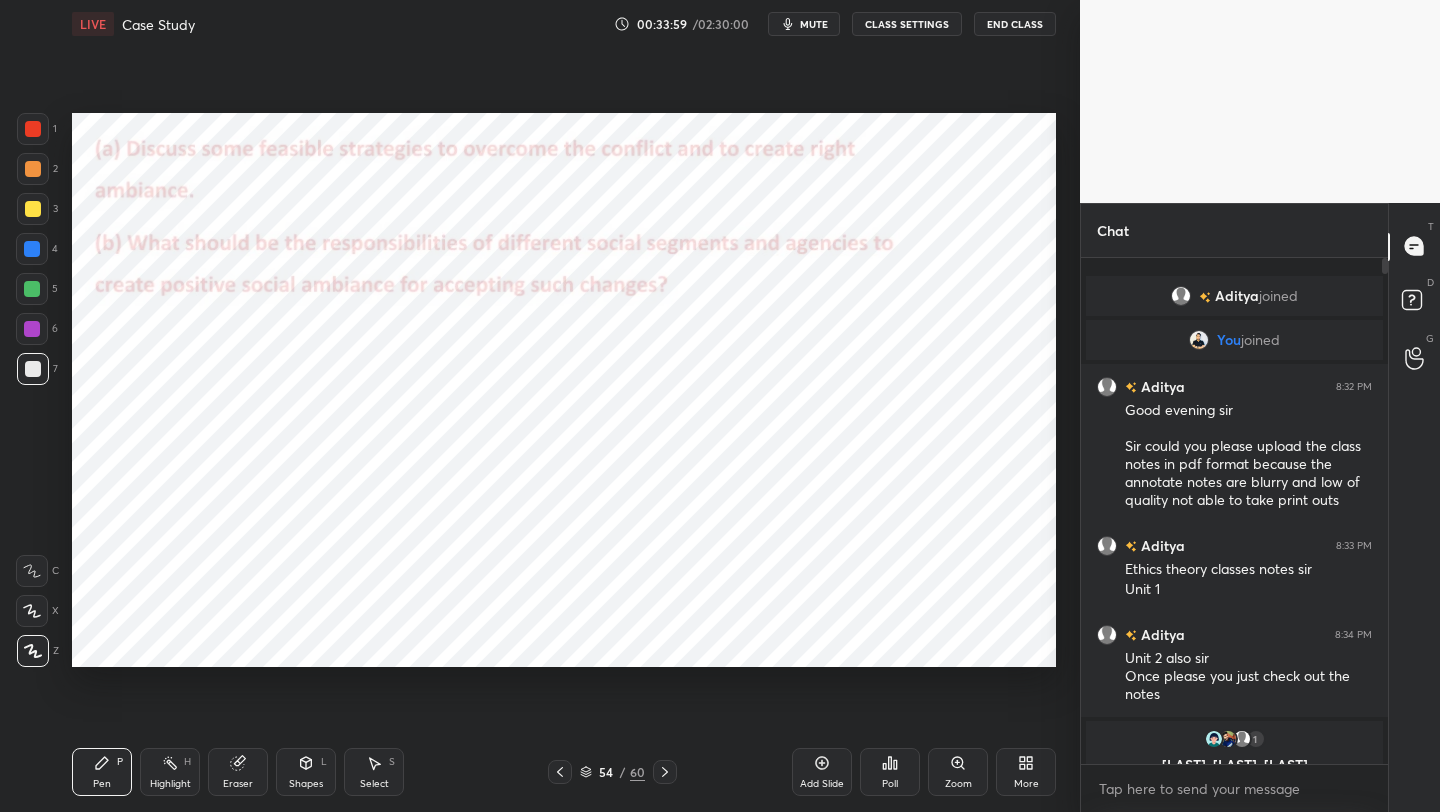 click on "Eraser" at bounding box center [238, 772] 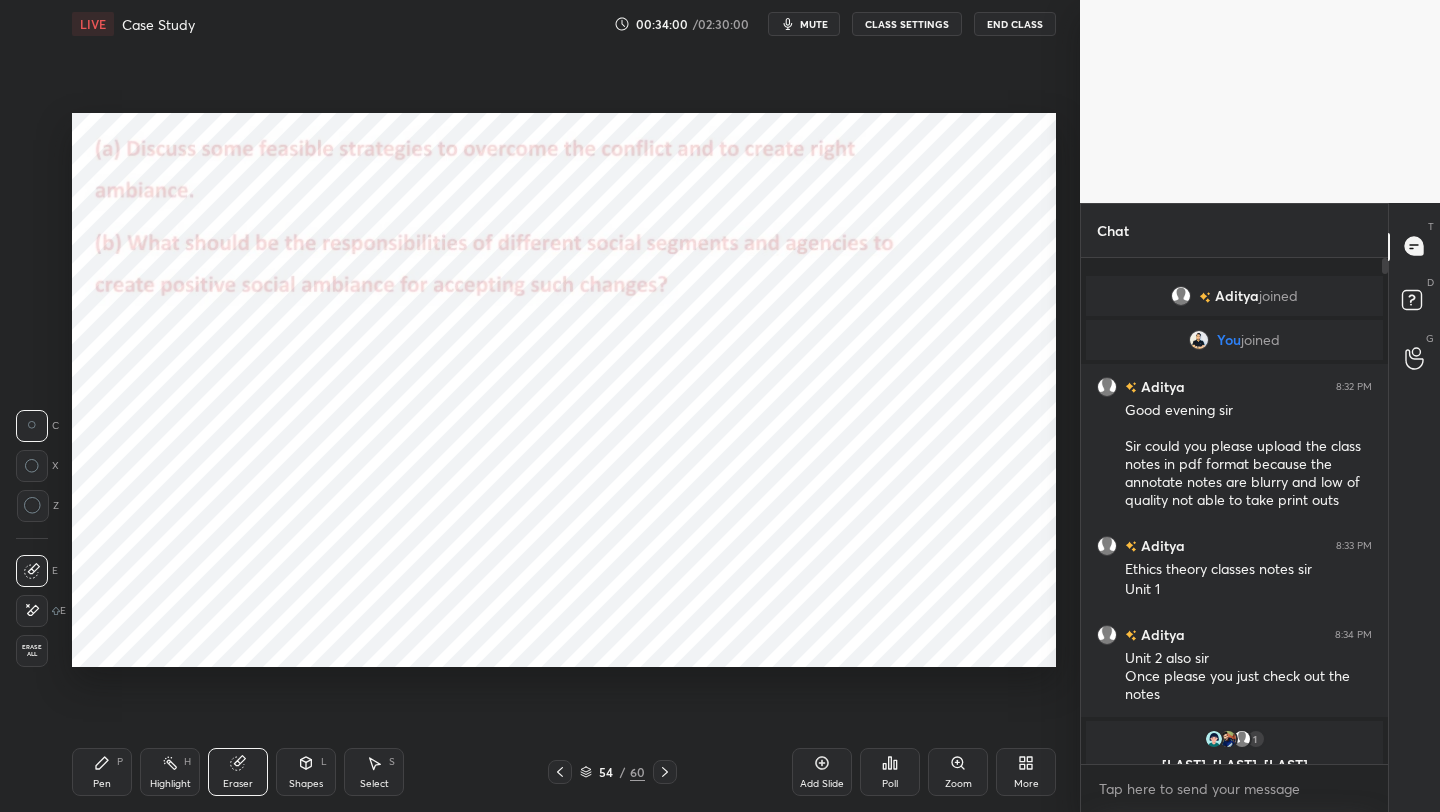 click on "Erase all" at bounding box center (32, 651) 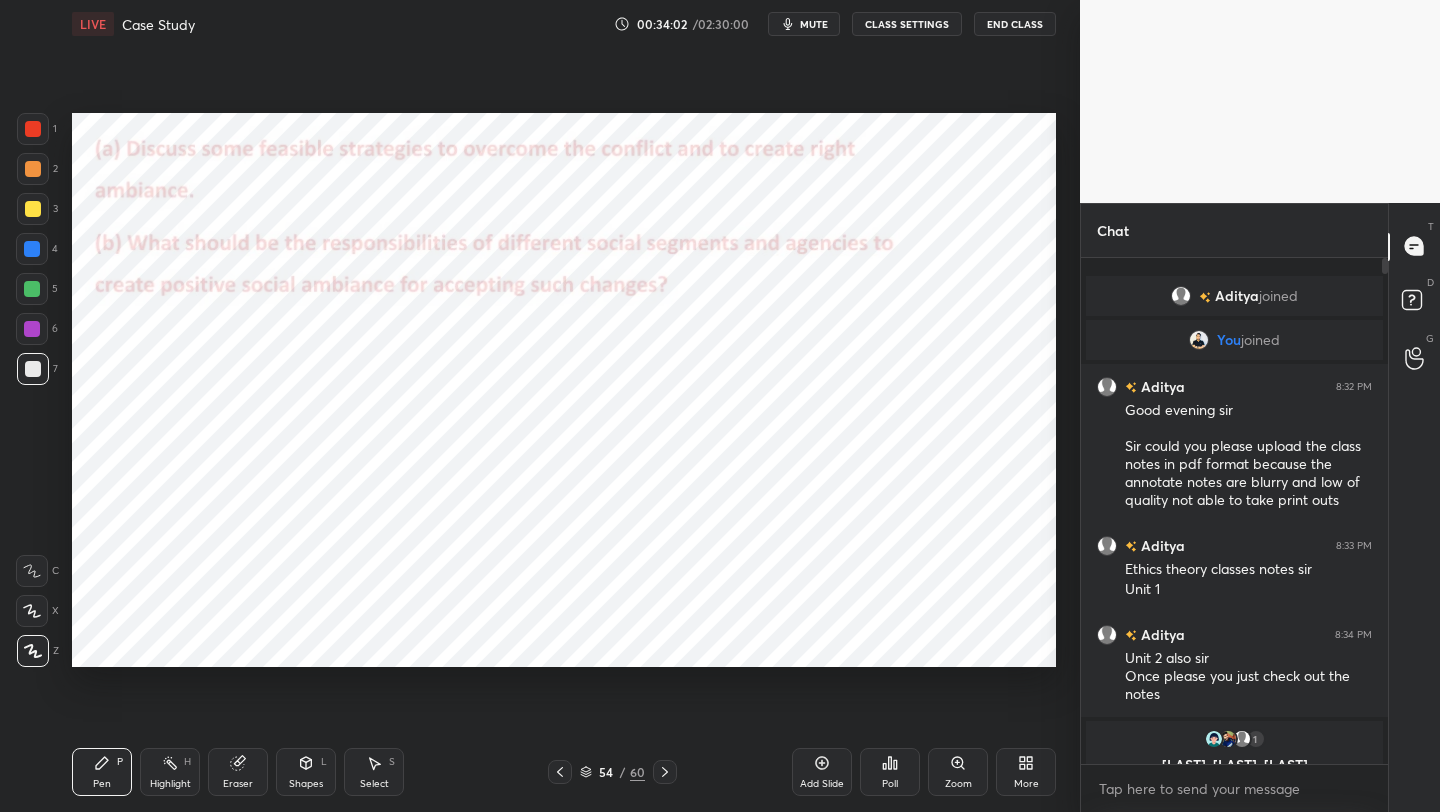 click at bounding box center [33, 129] 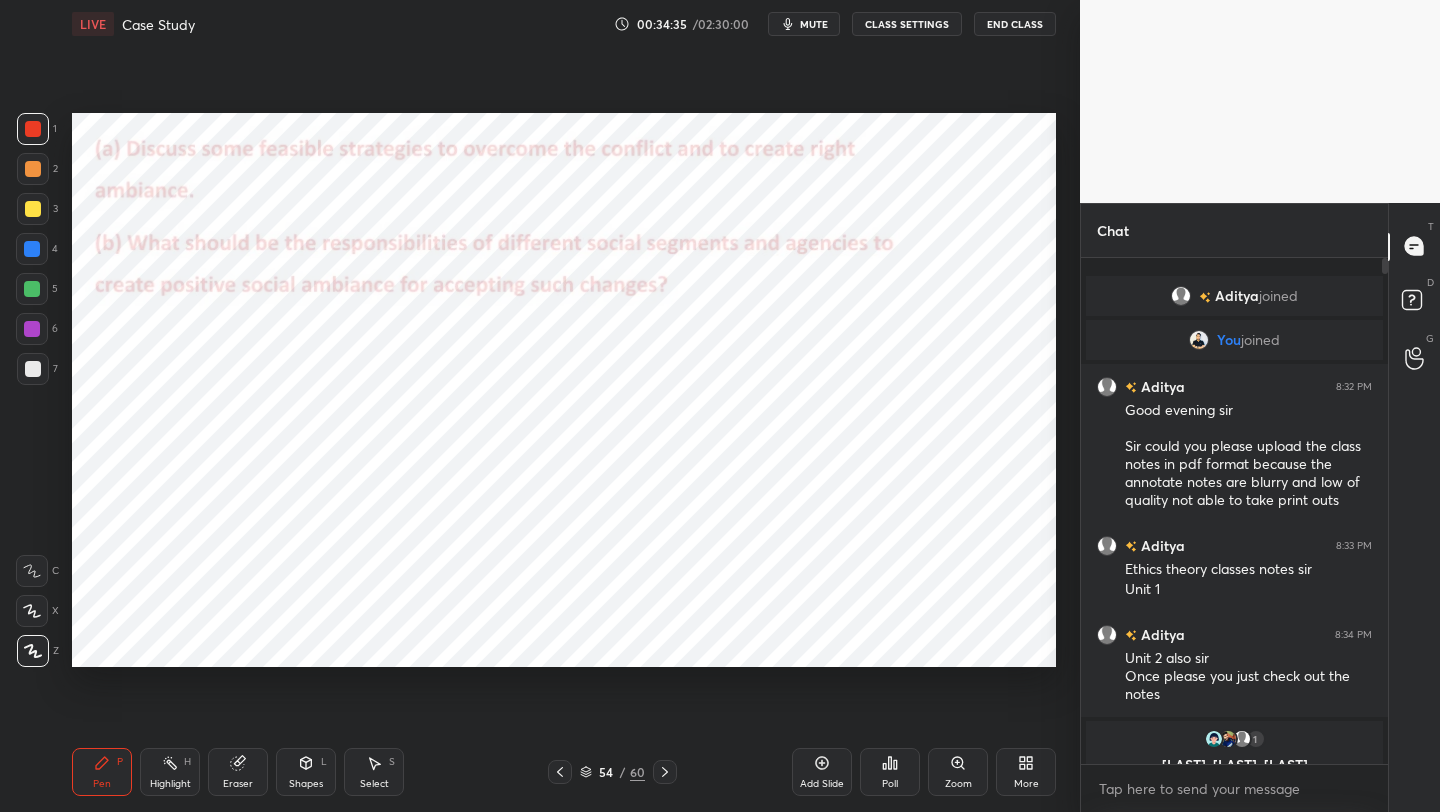 click at bounding box center [32, 329] 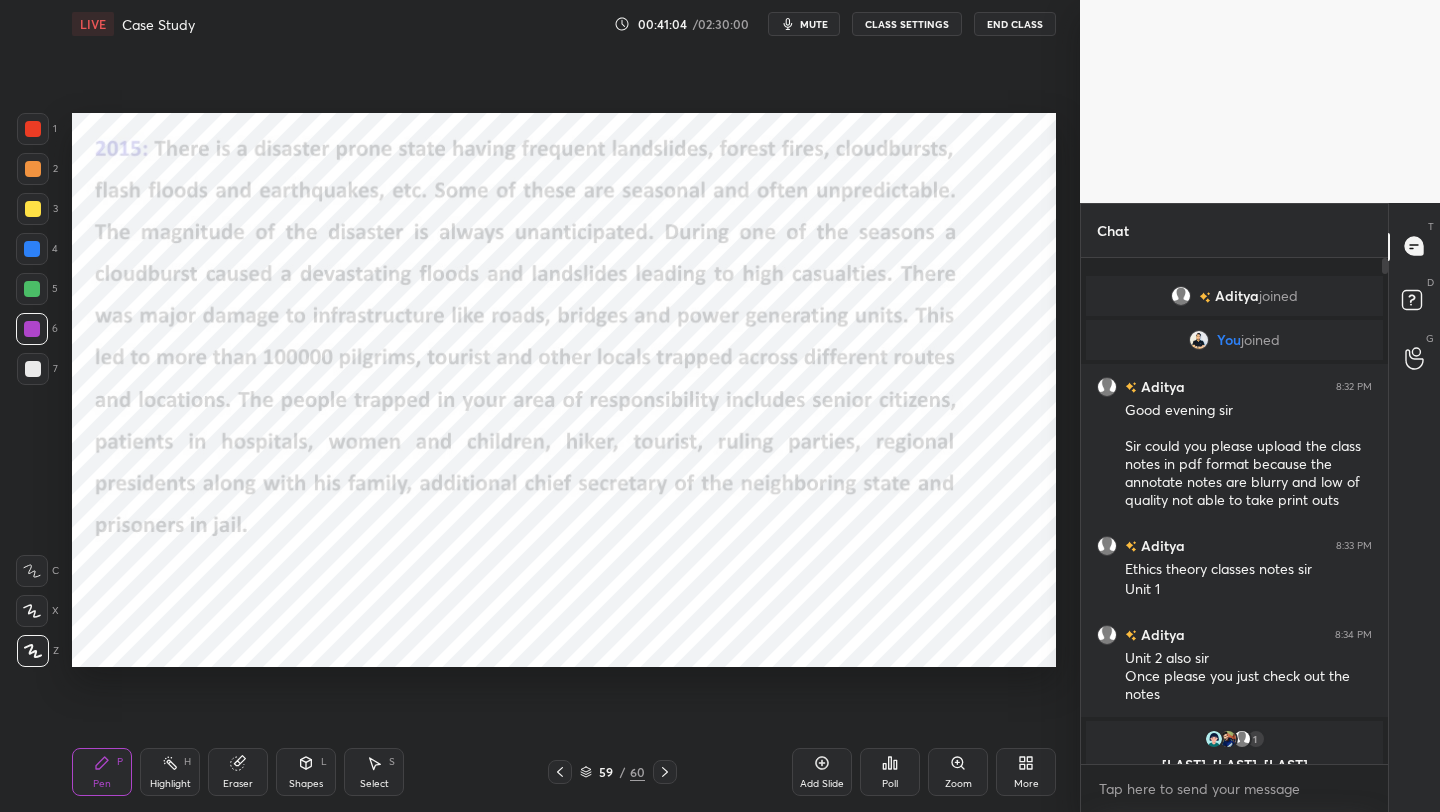click on "End Class" at bounding box center (1015, 24) 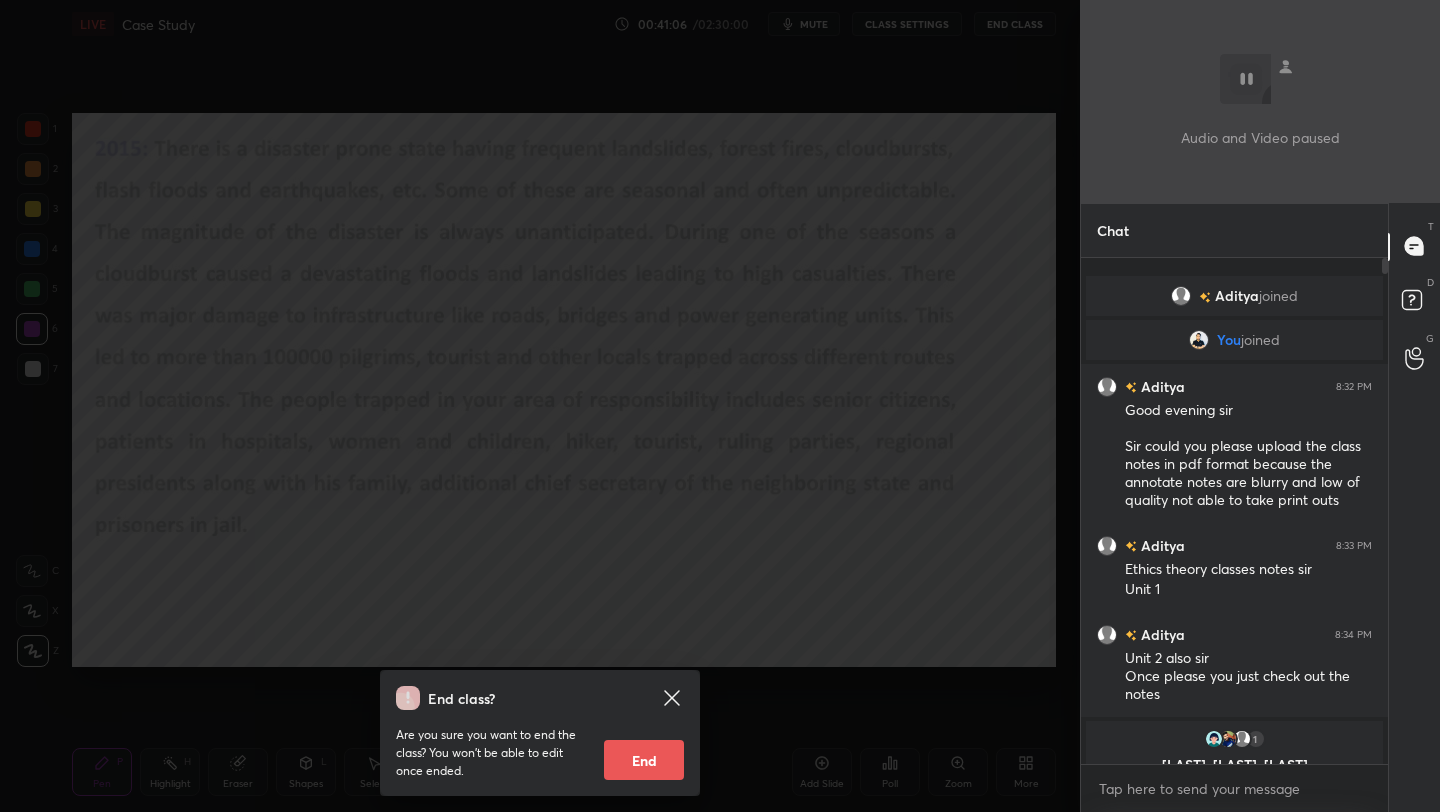 click on "End" at bounding box center [644, 760] 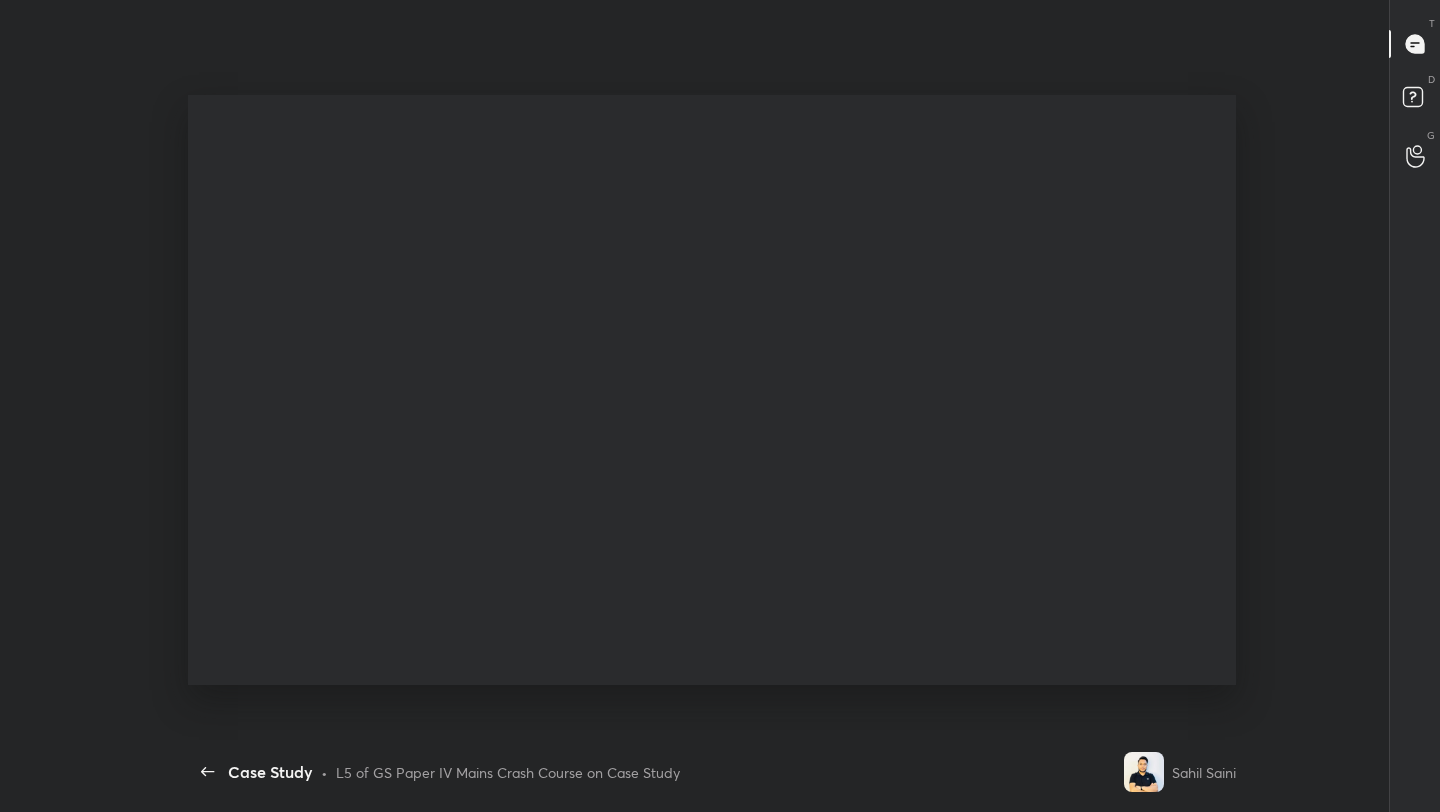 scroll, scrollTop: 99316, scrollLeft: 98936, axis: both 